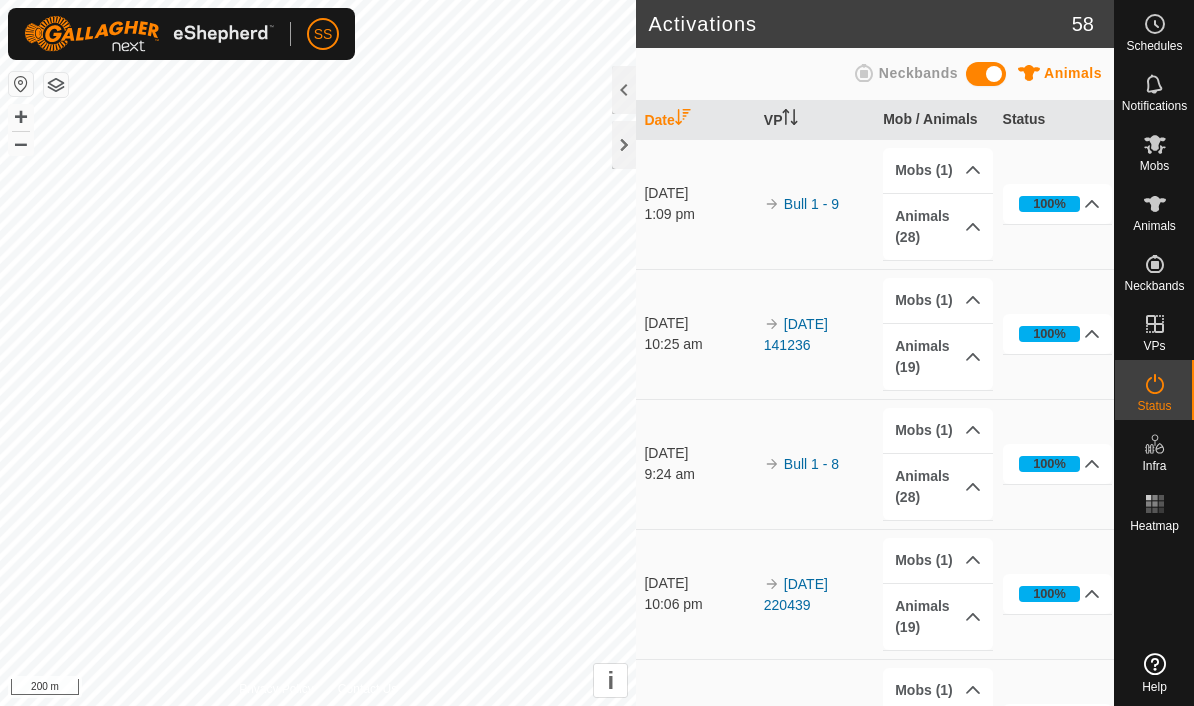 scroll, scrollTop: 0, scrollLeft: 0, axis: both 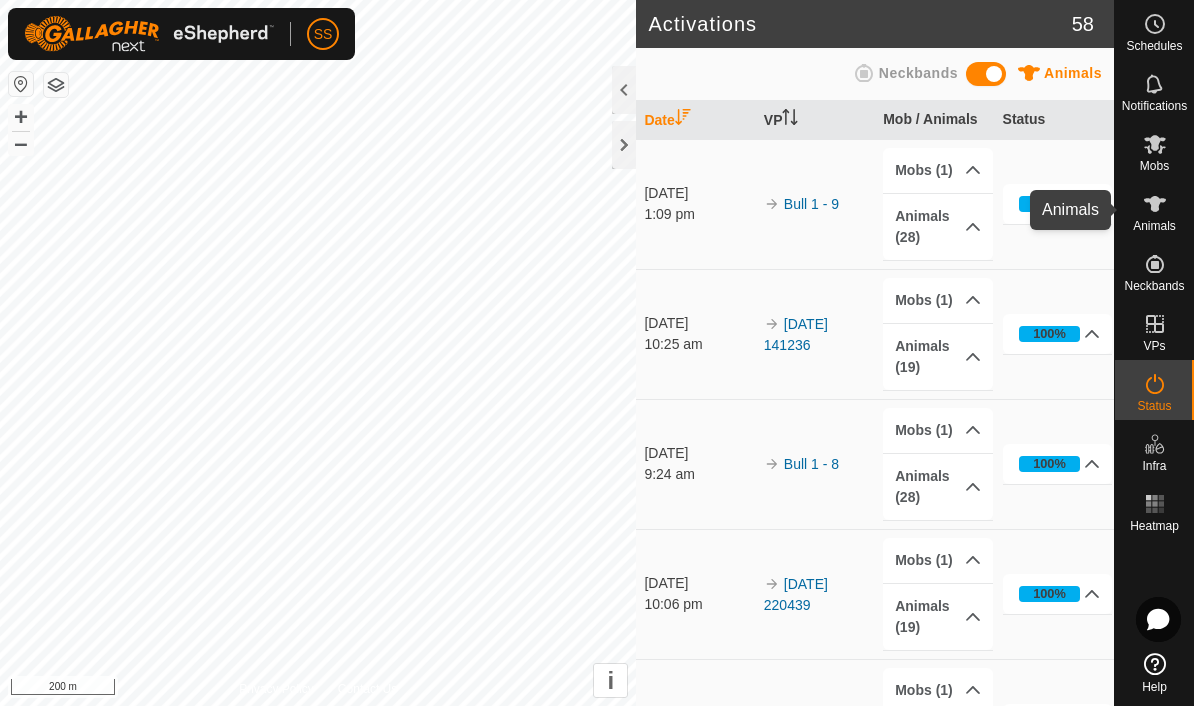 click 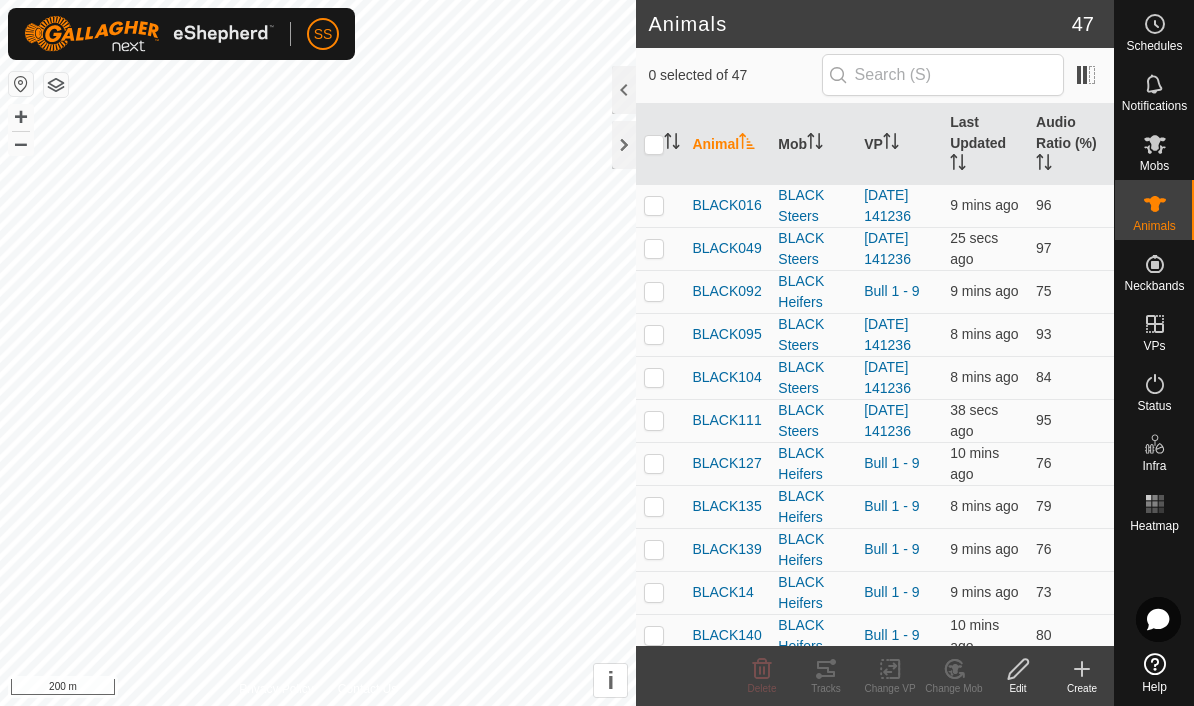 click on "Animals" at bounding box center (1154, 210) 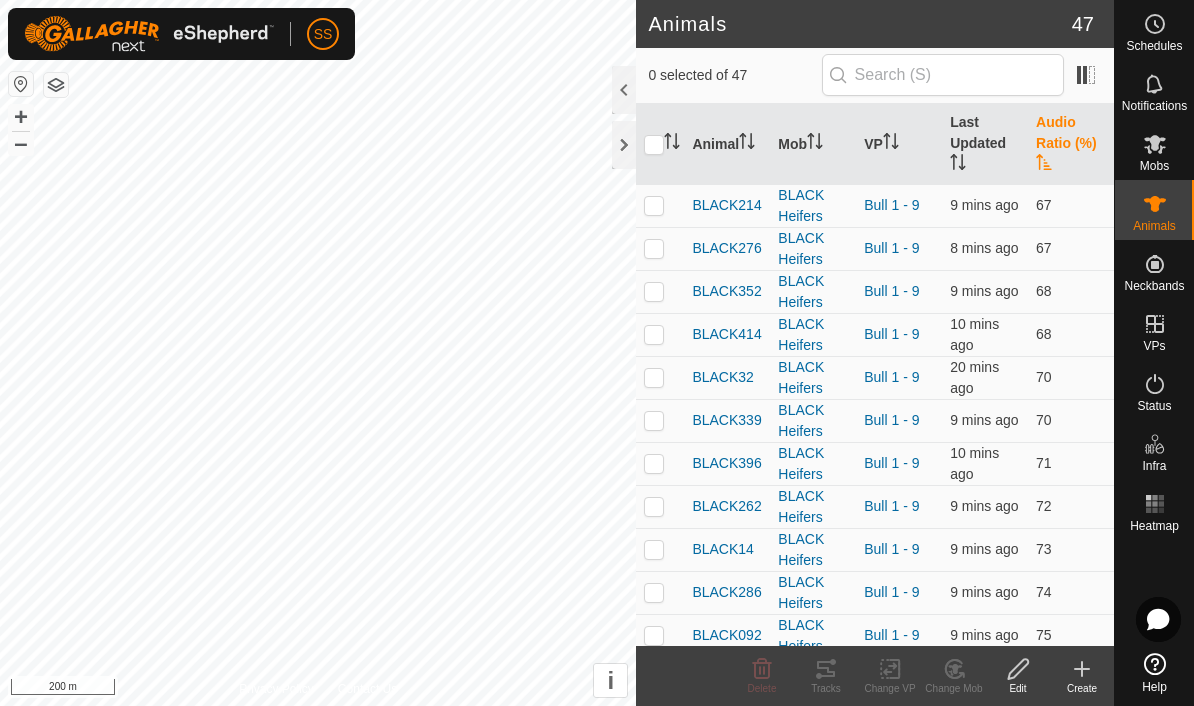 click on "Audio Ratio (%)" at bounding box center [1071, 144] 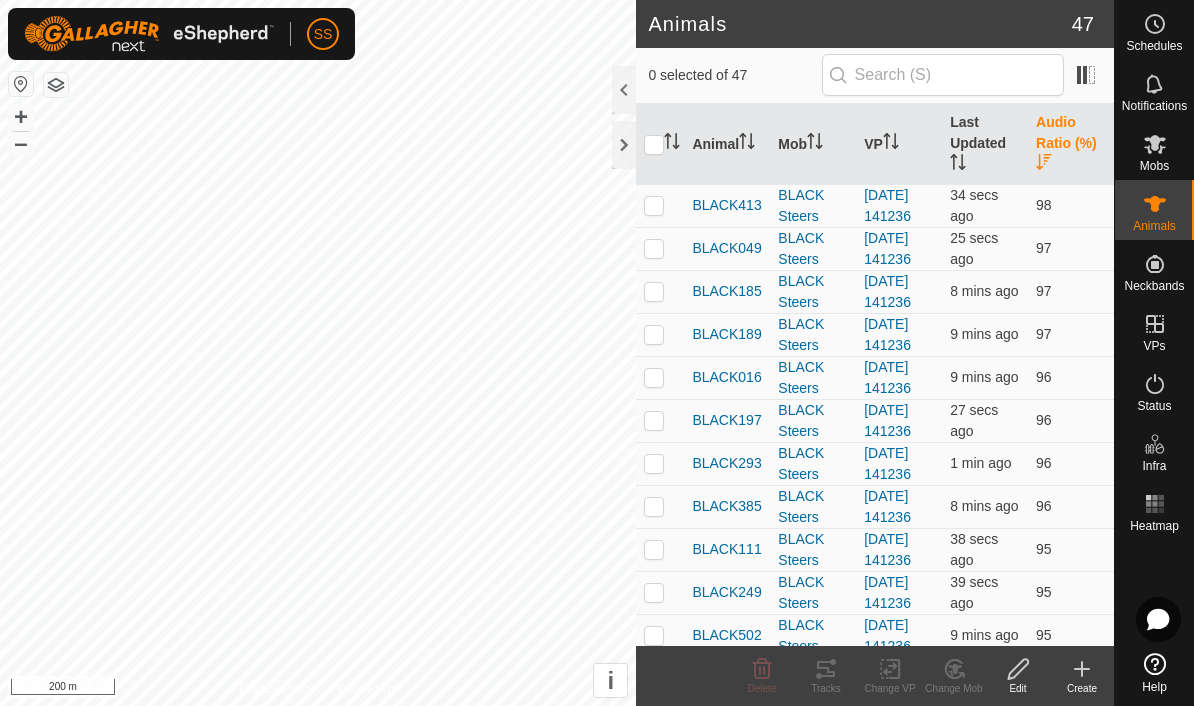 scroll, scrollTop: 0, scrollLeft: 0, axis: both 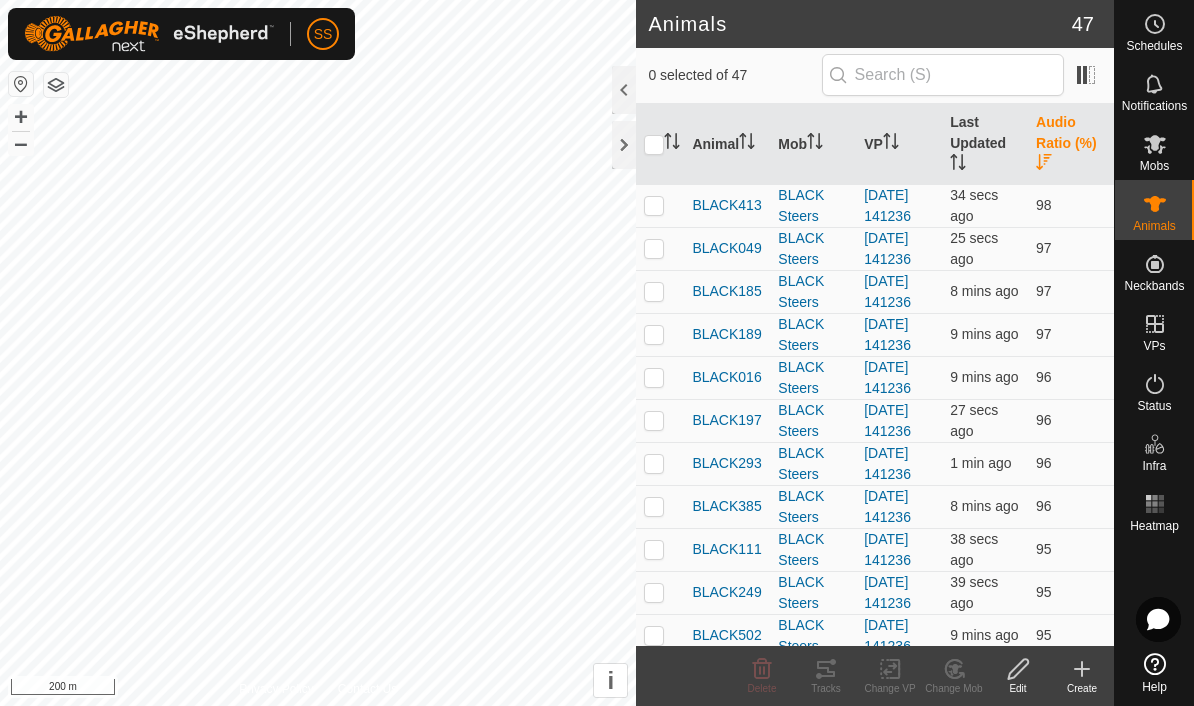 click at bounding box center [660, 205] 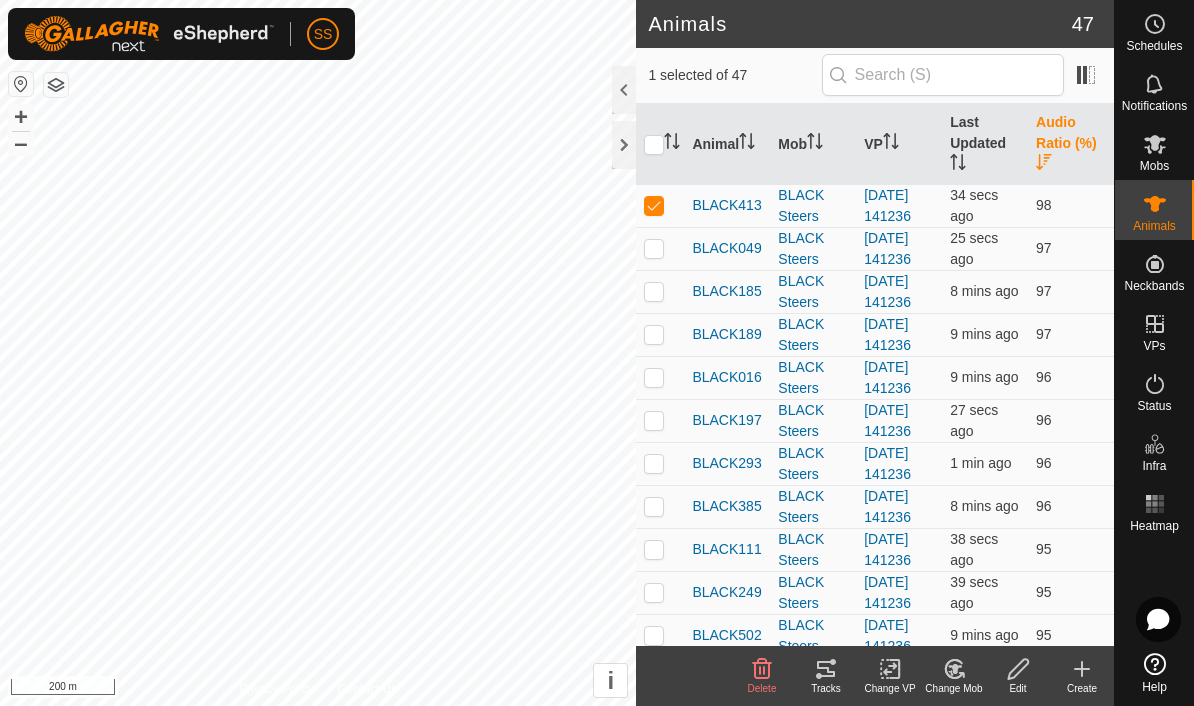 click 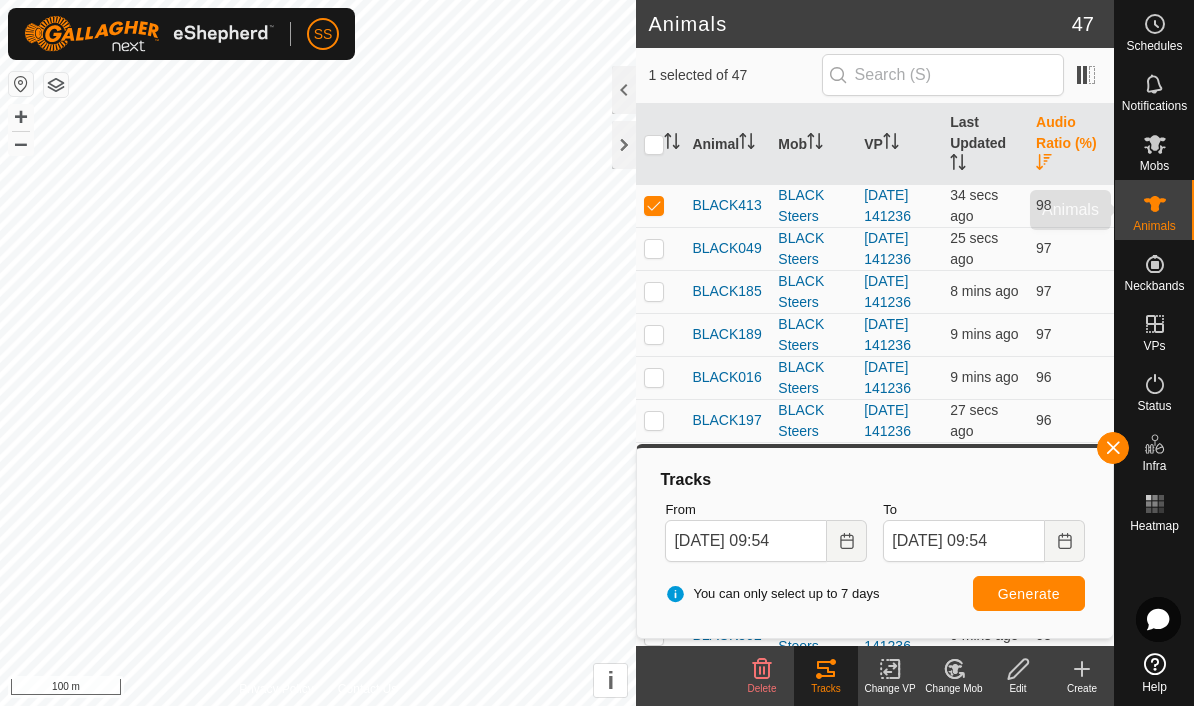 click on "Animals" at bounding box center (1154, 210) 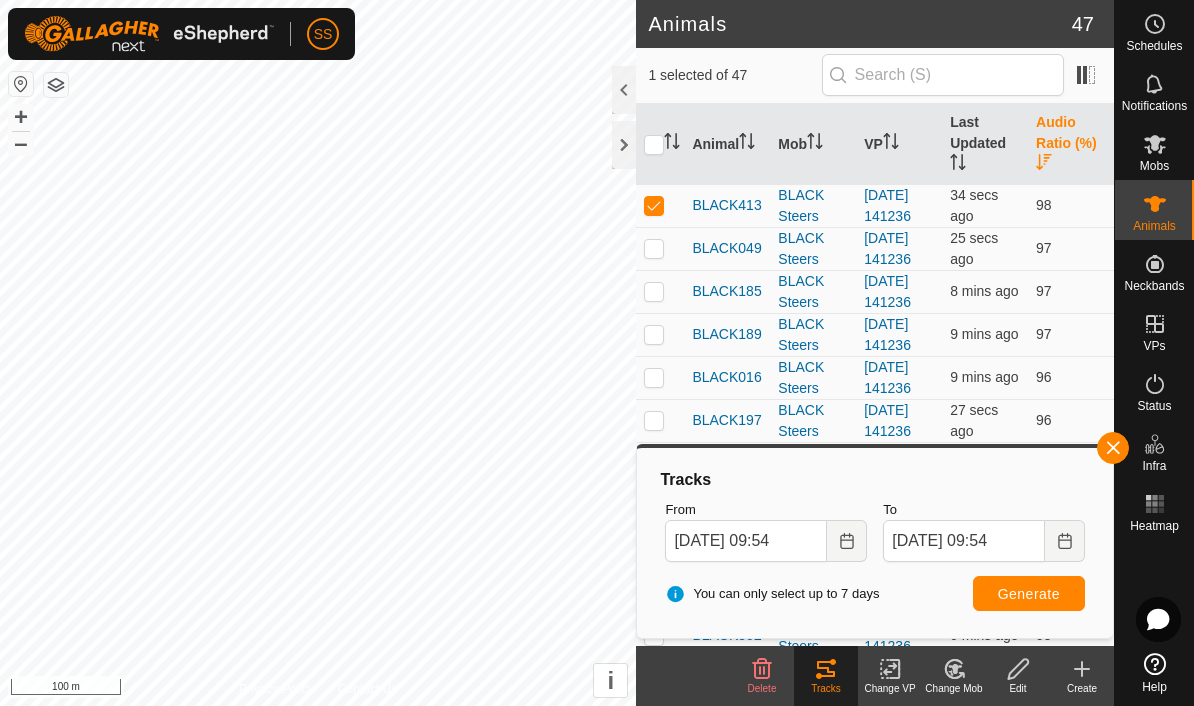 click 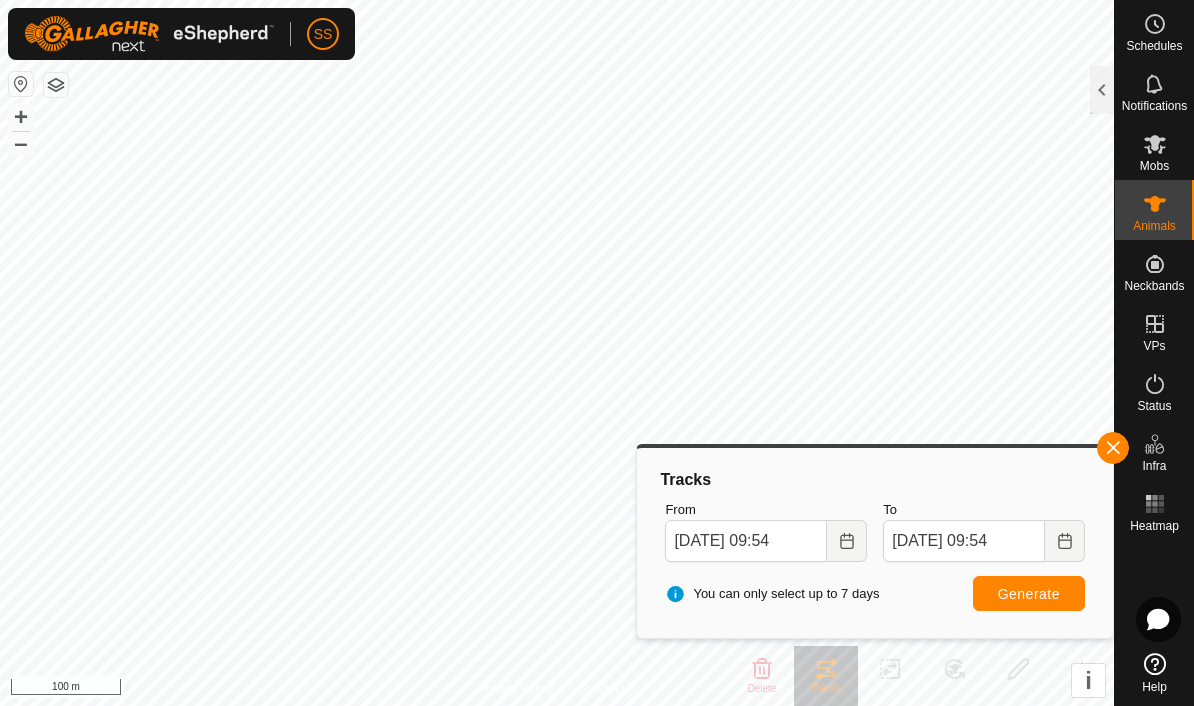 click at bounding box center (1113, 448) 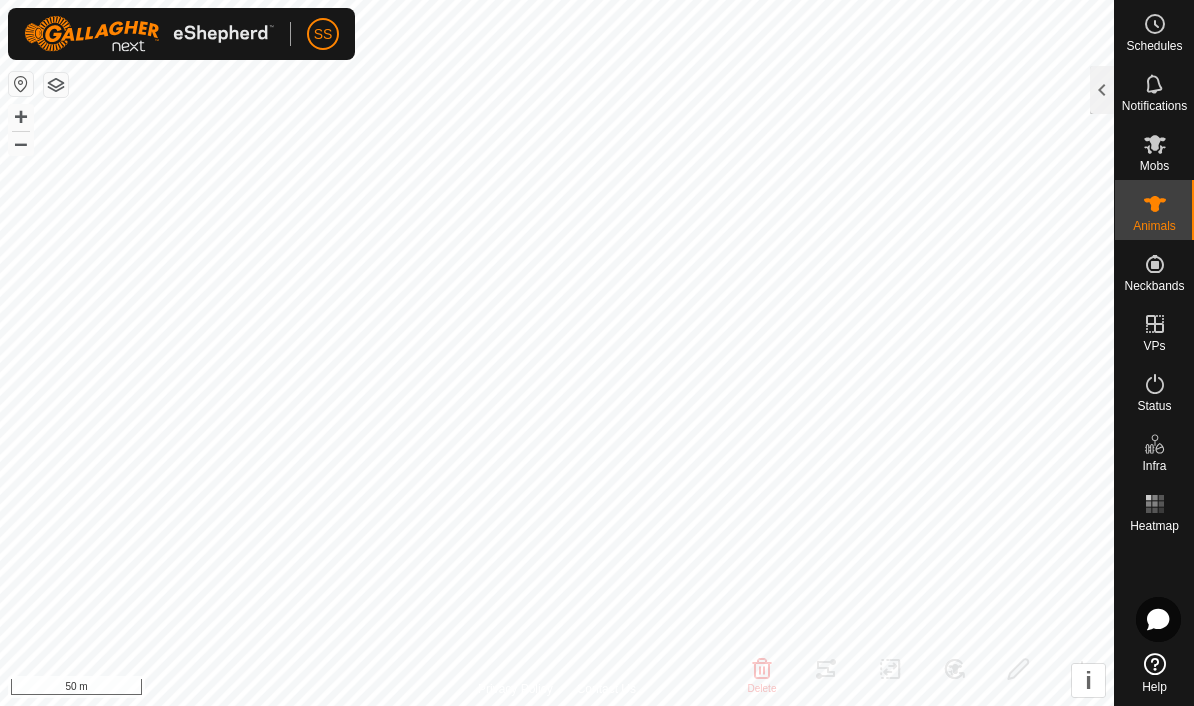 checkbox on "false" 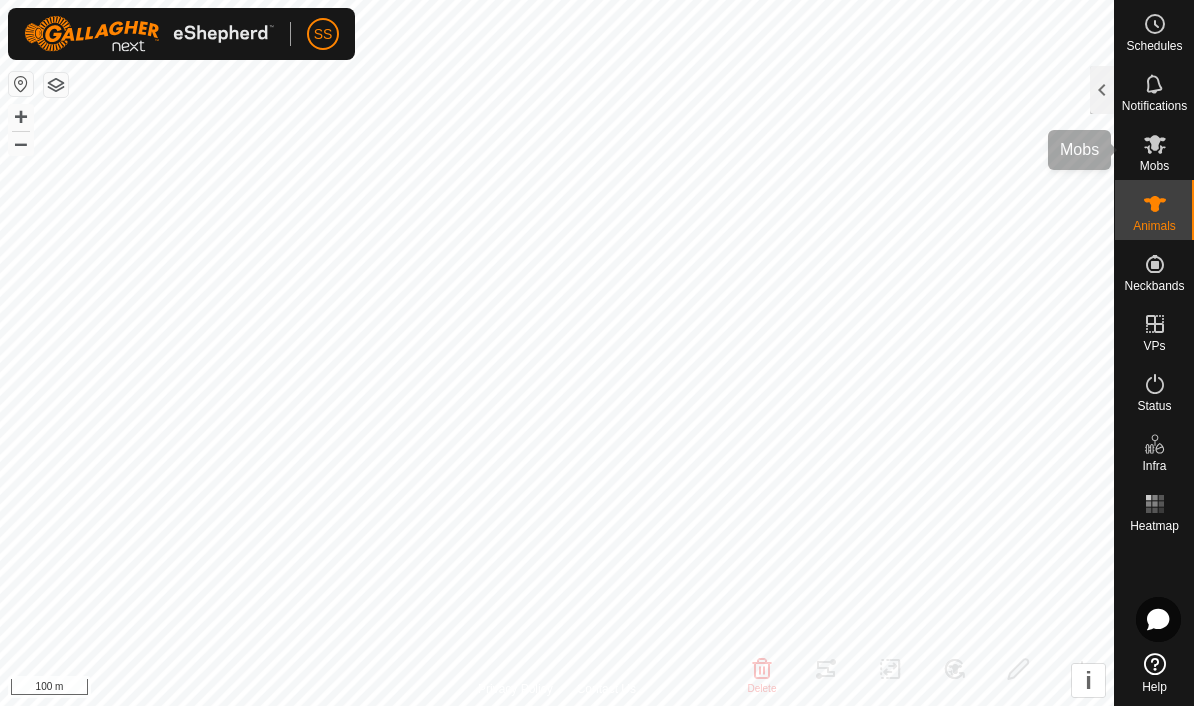 click 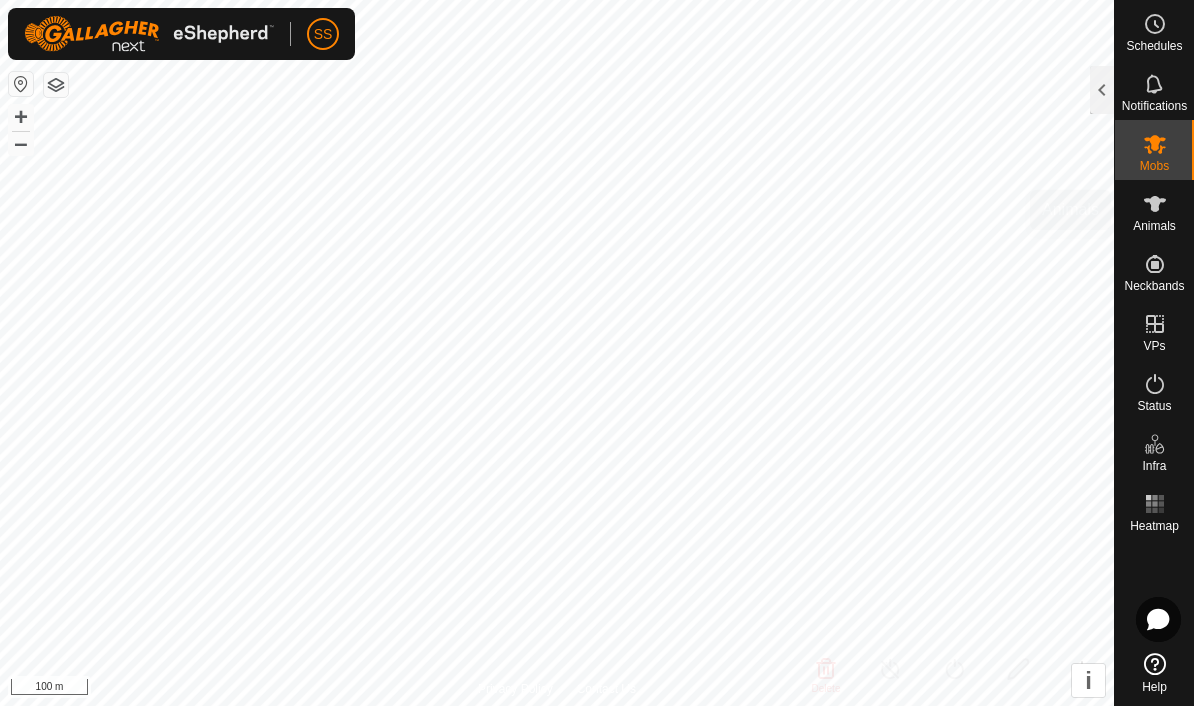 click on "Animals" at bounding box center (1154, 226) 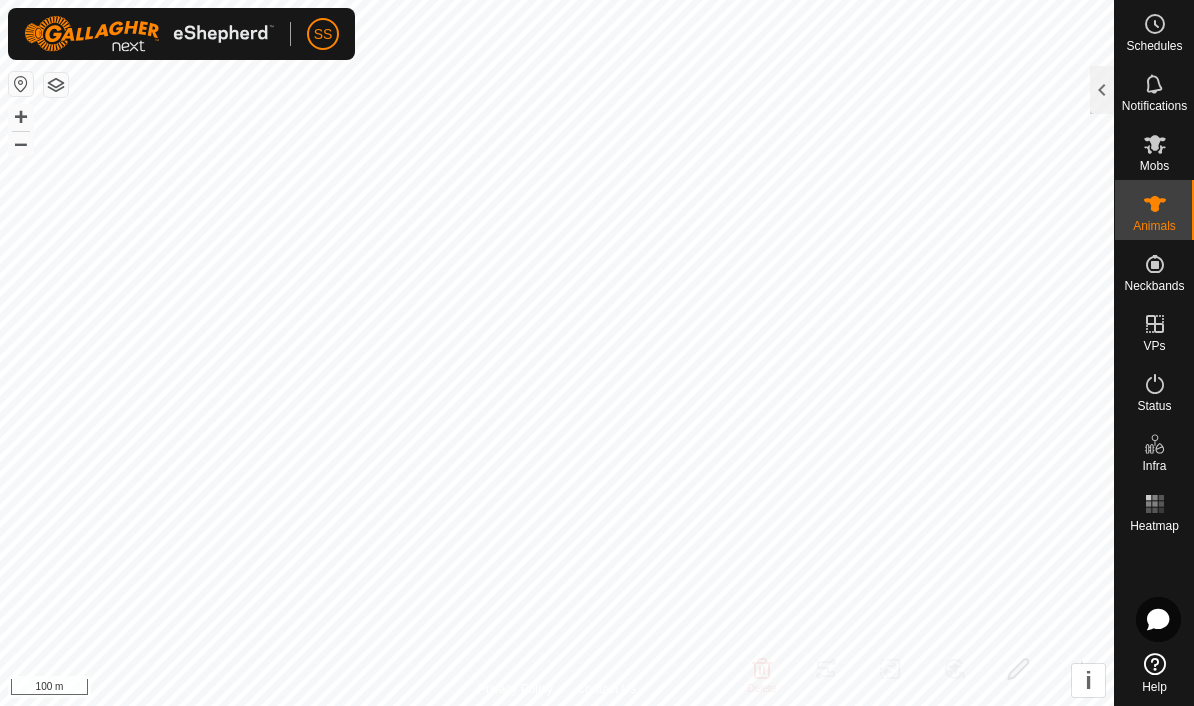 click 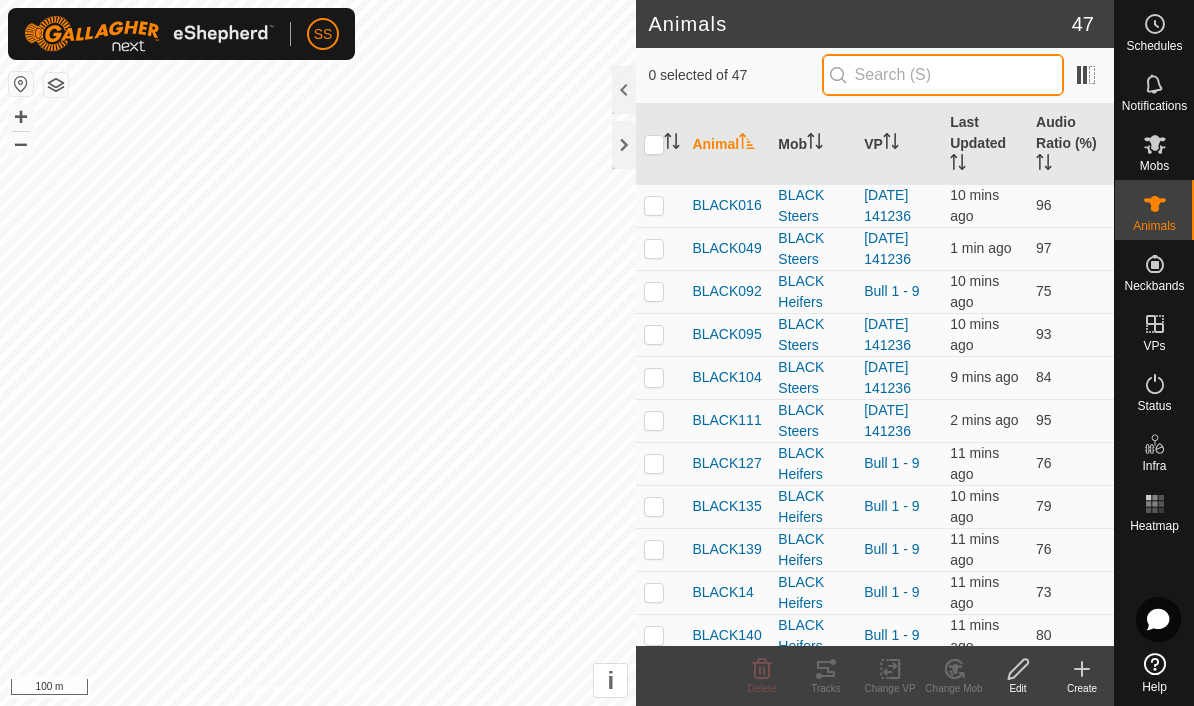 click at bounding box center (943, 75) 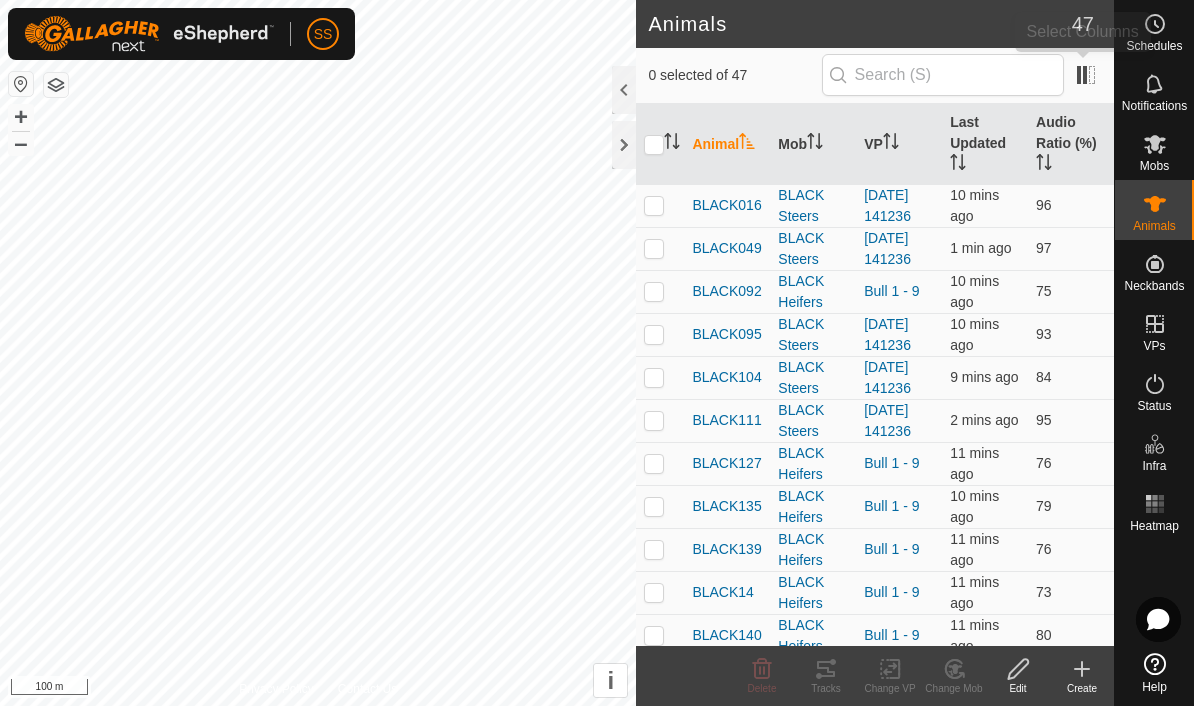 click at bounding box center [1086, 75] 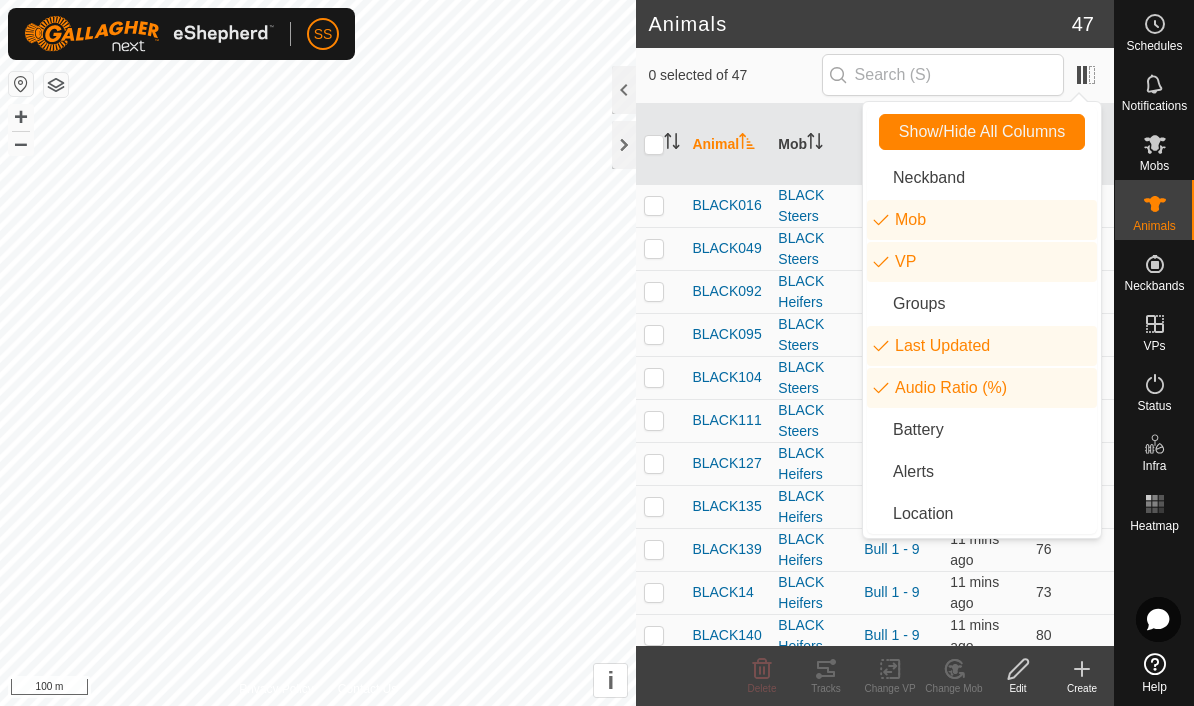 click 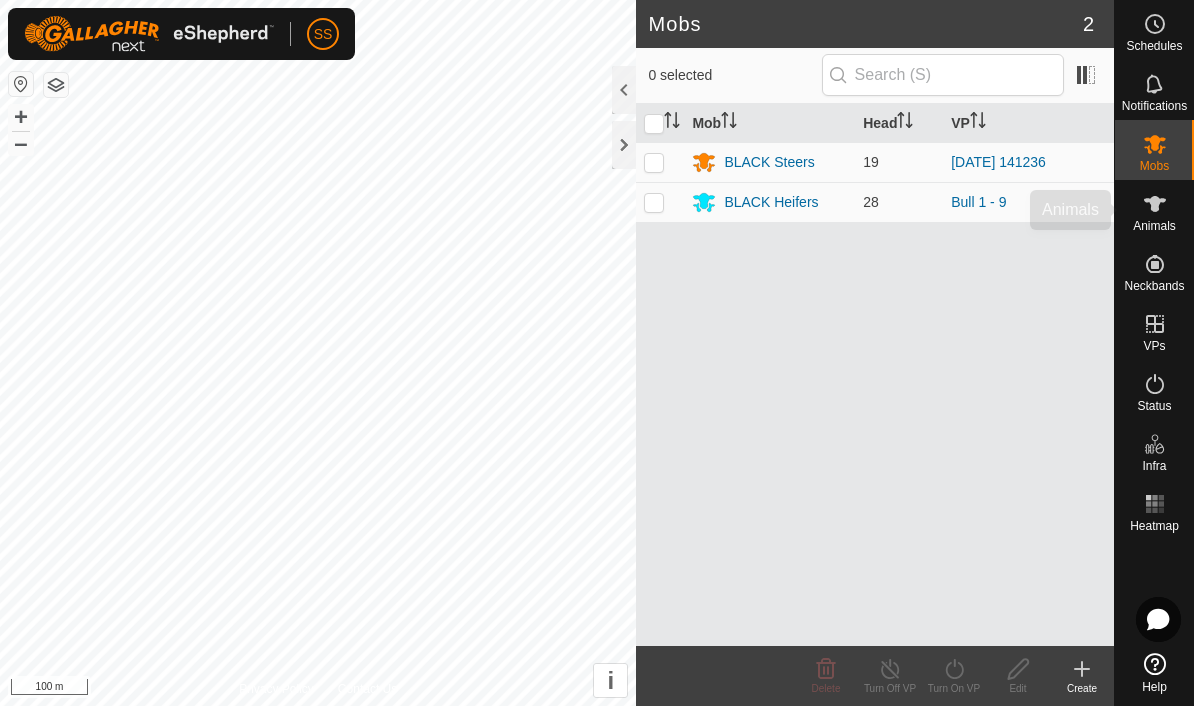 click 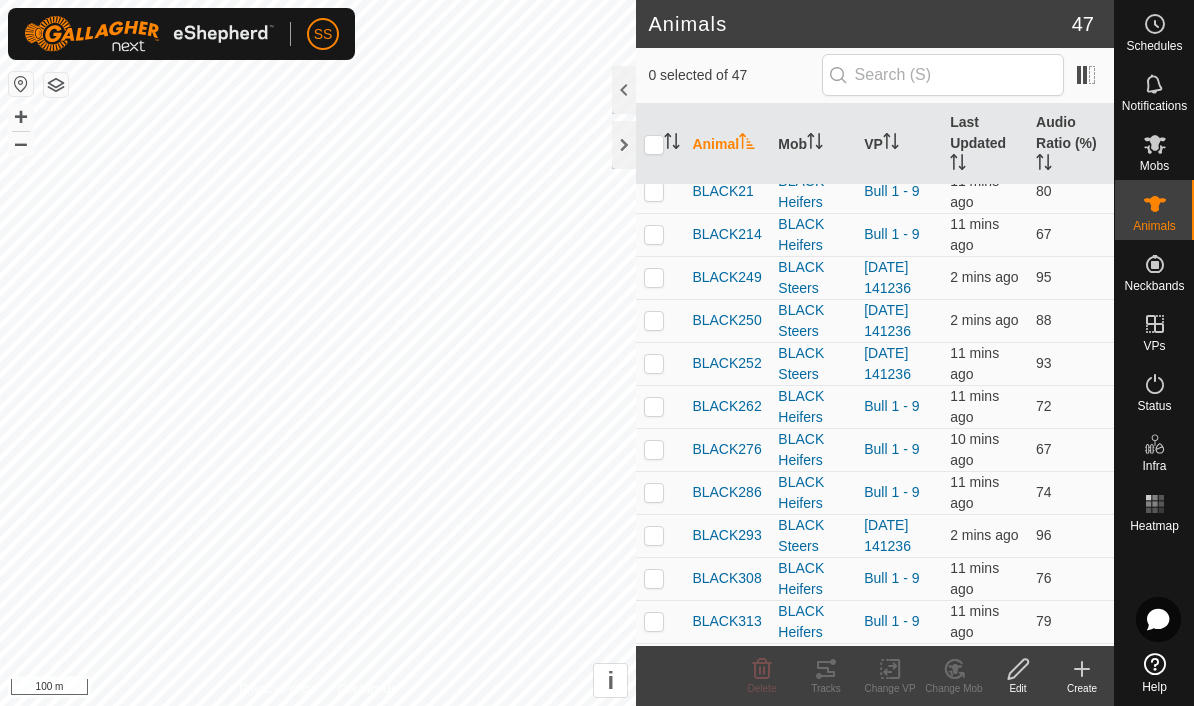 click at bounding box center (1086, 75) 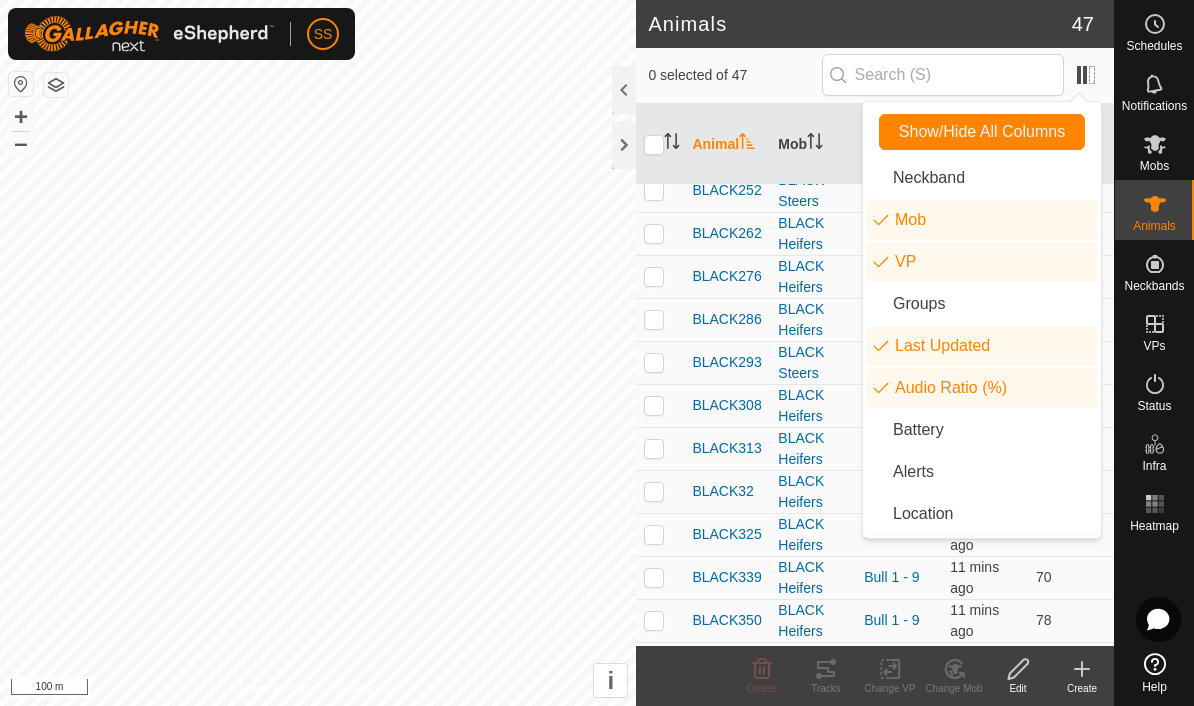 scroll, scrollTop: 919, scrollLeft: 0, axis: vertical 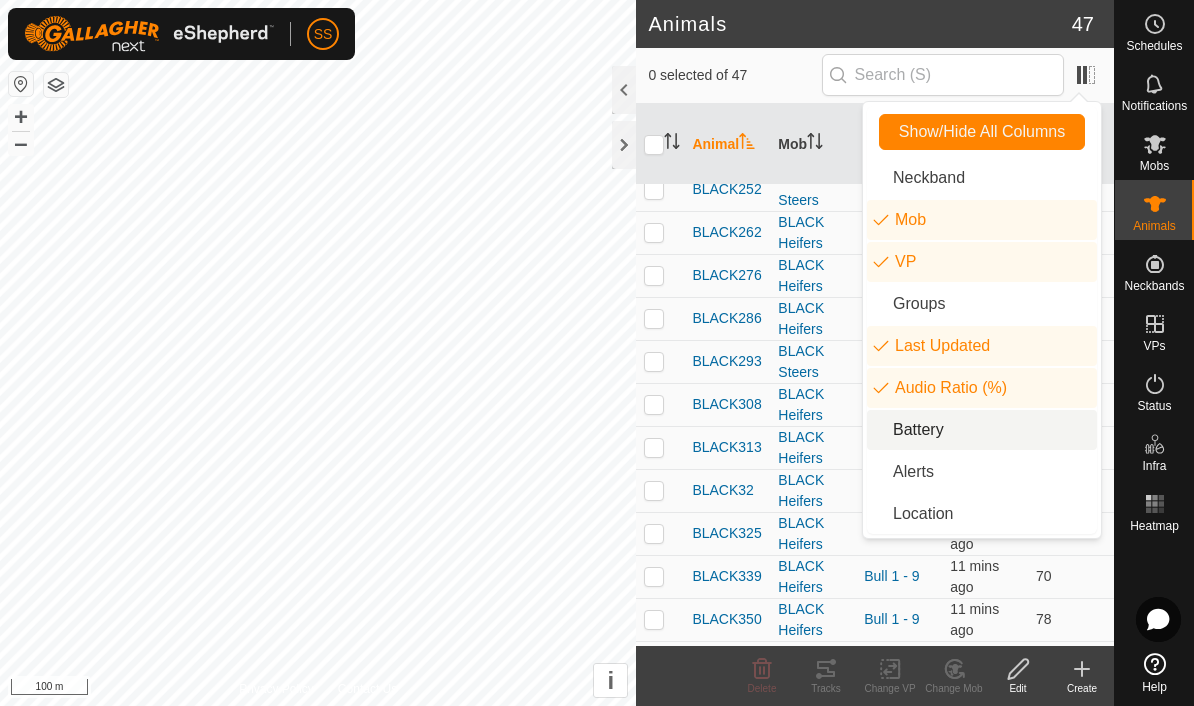 click on "Battery" at bounding box center (982, 430) 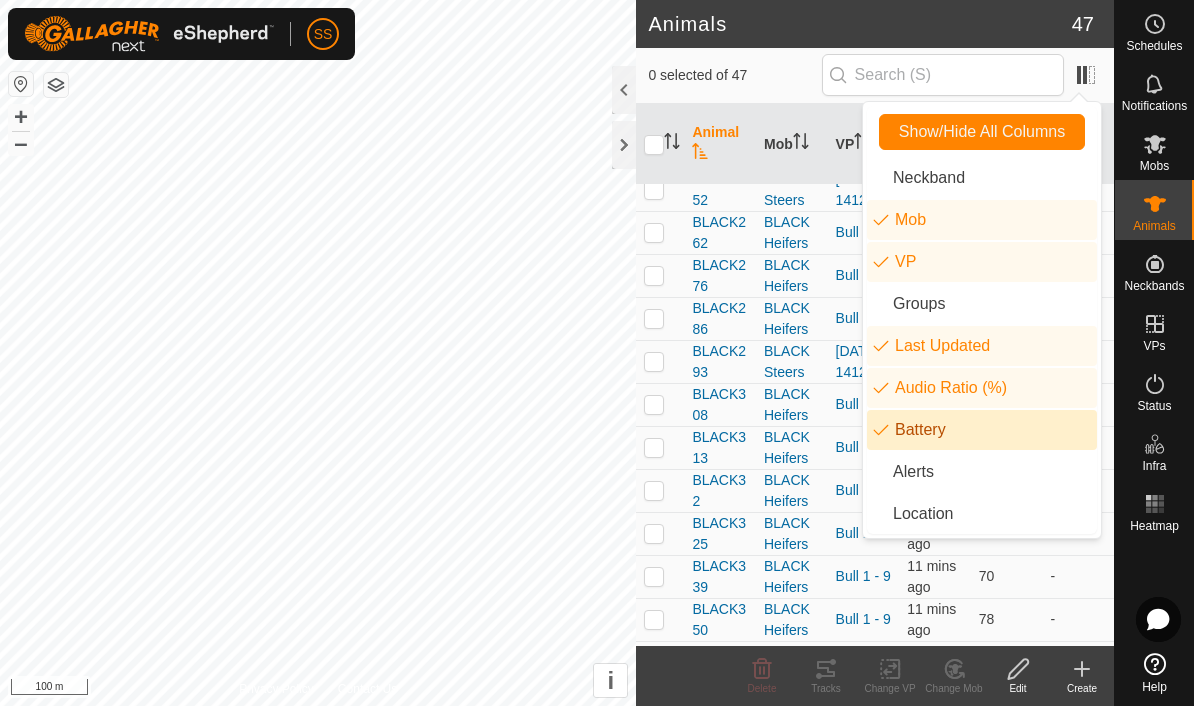 click on "Battery" at bounding box center (982, 430) 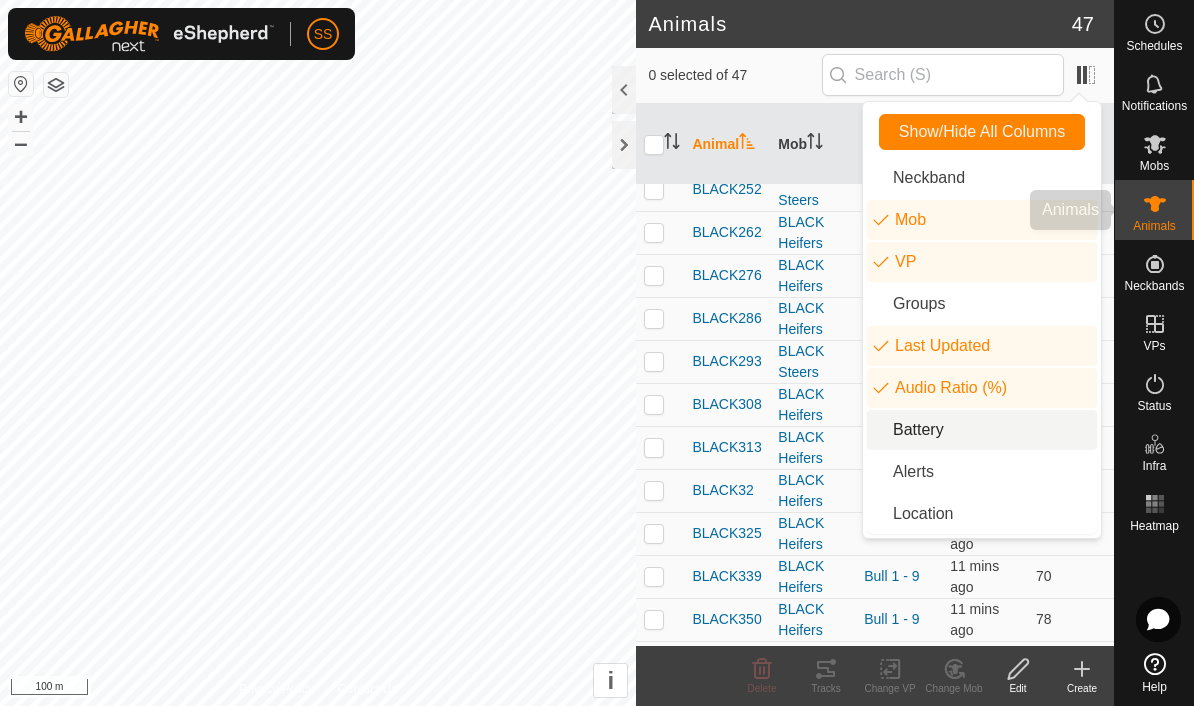 click at bounding box center (1155, 204) 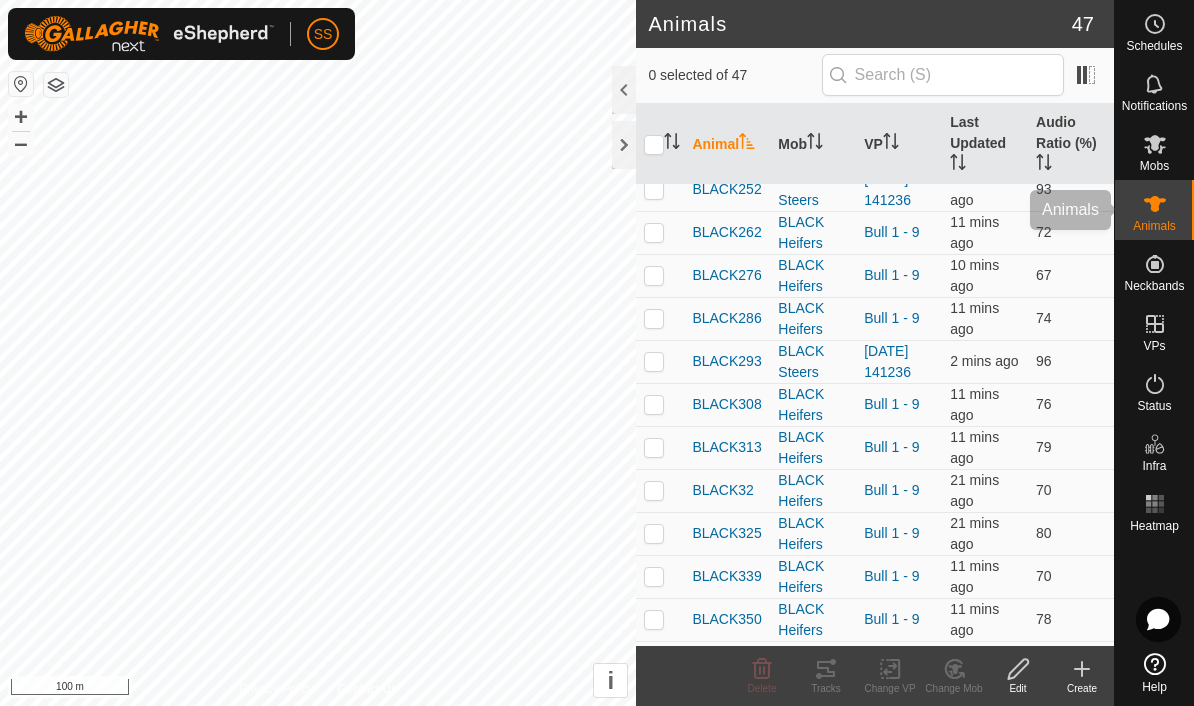click 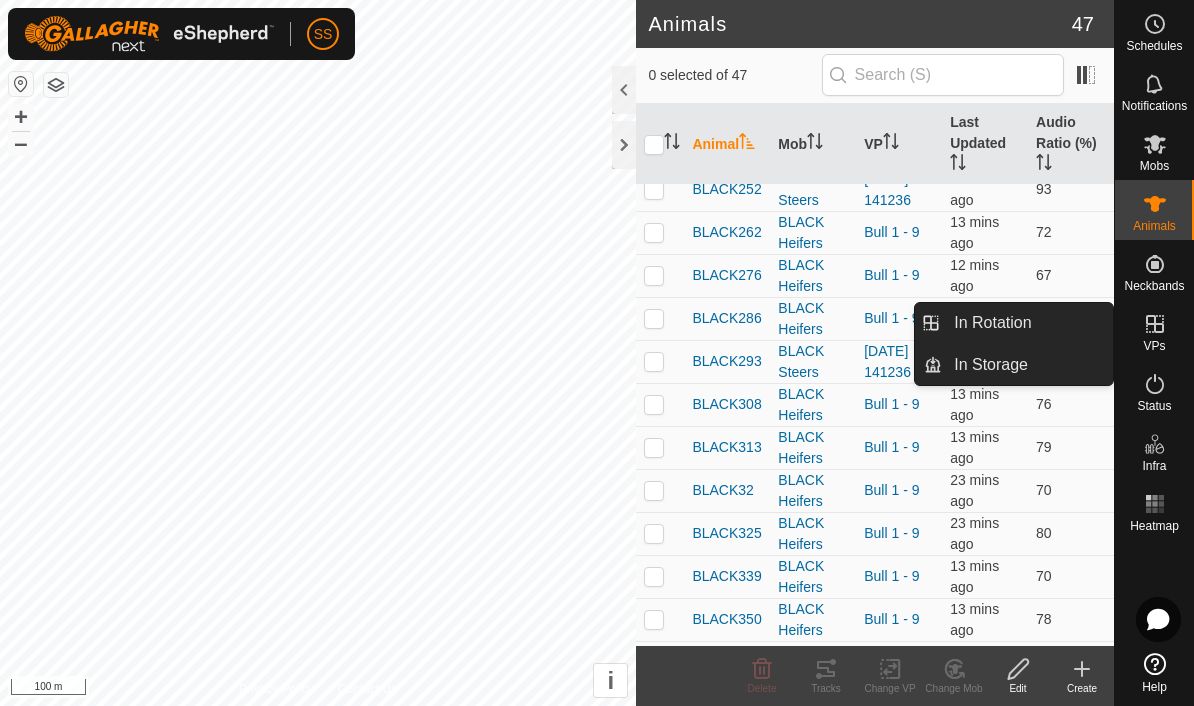 click 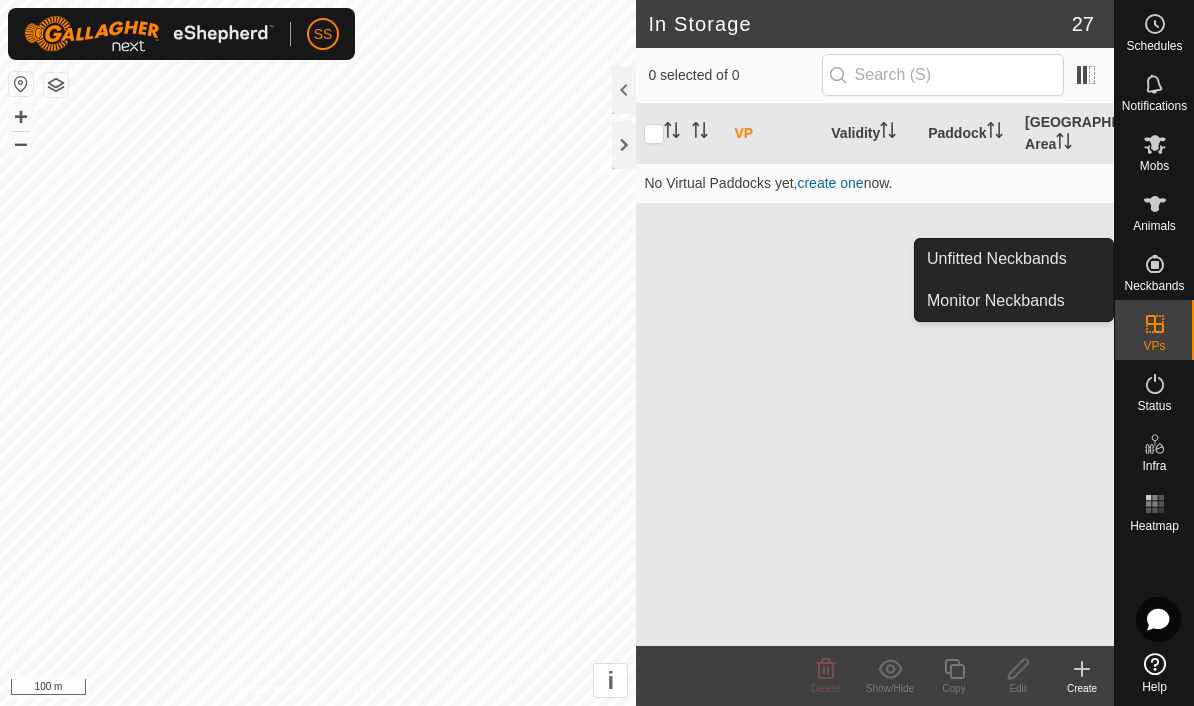 click 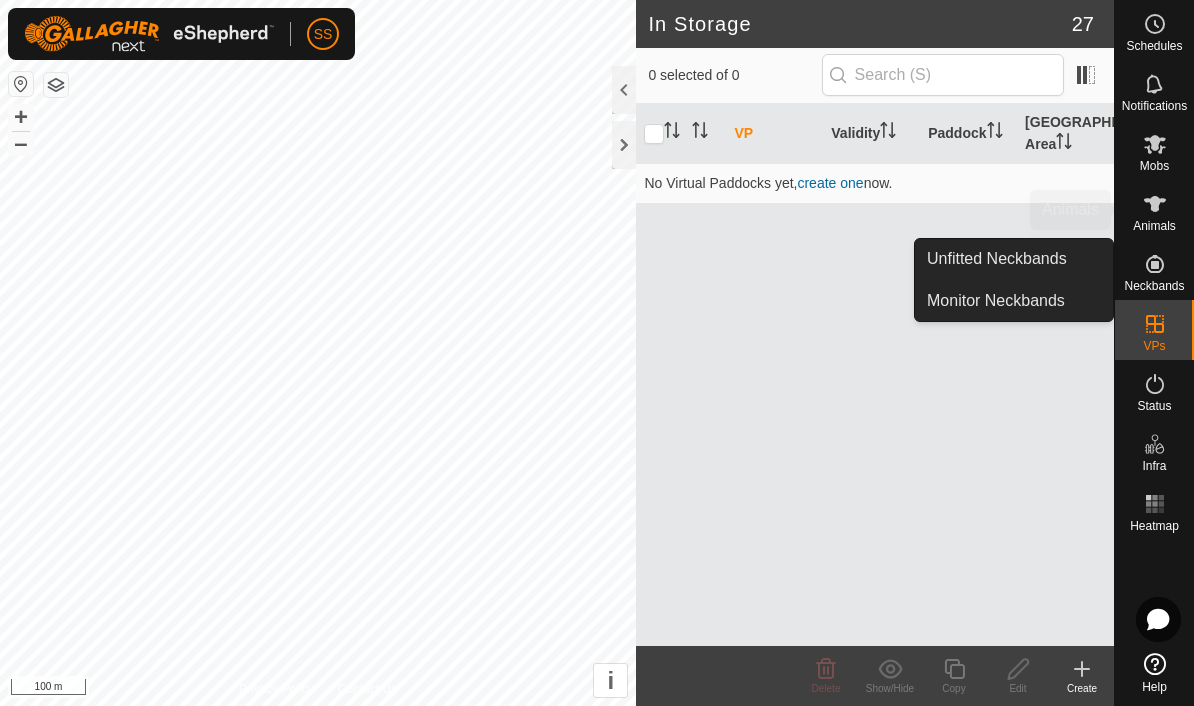 click 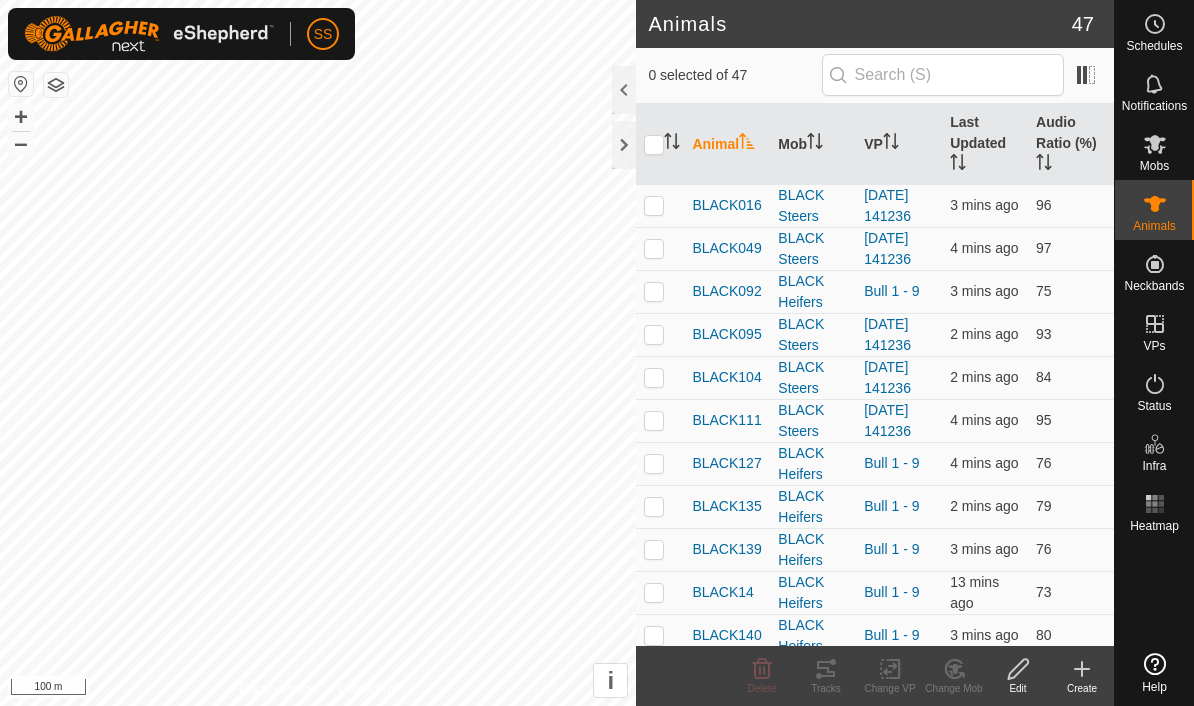 scroll, scrollTop: 0, scrollLeft: 0, axis: both 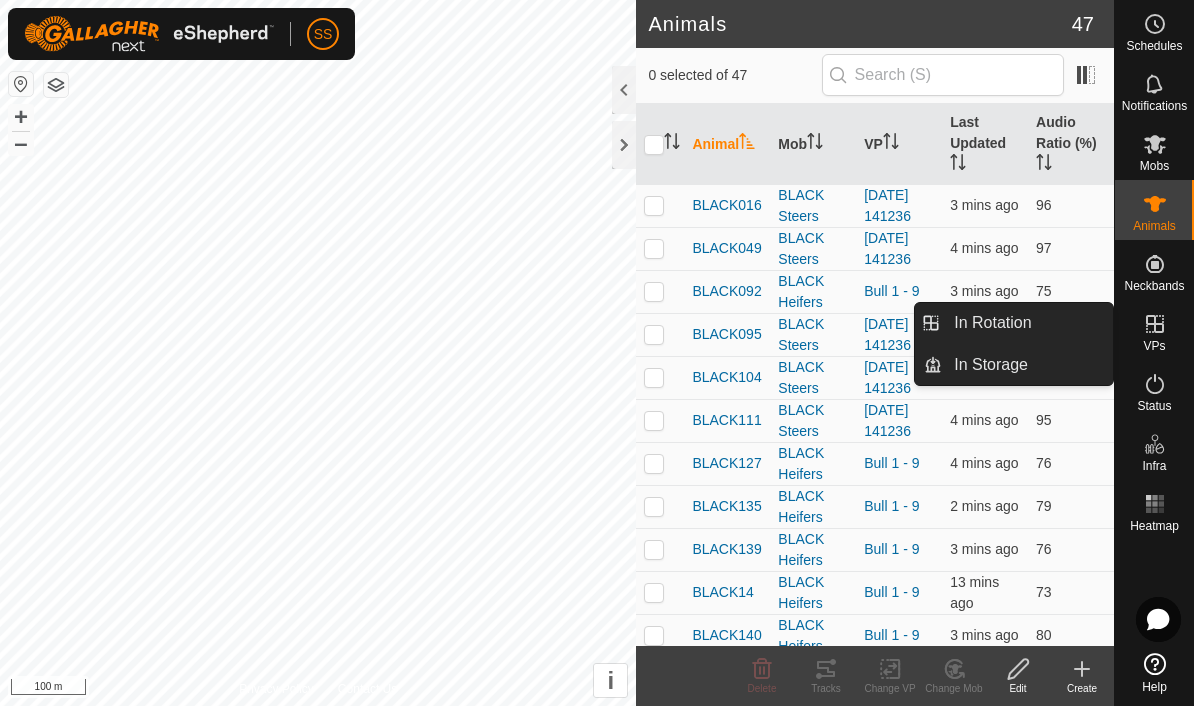 click on "In Rotation" at bounding box center [1027, 323] 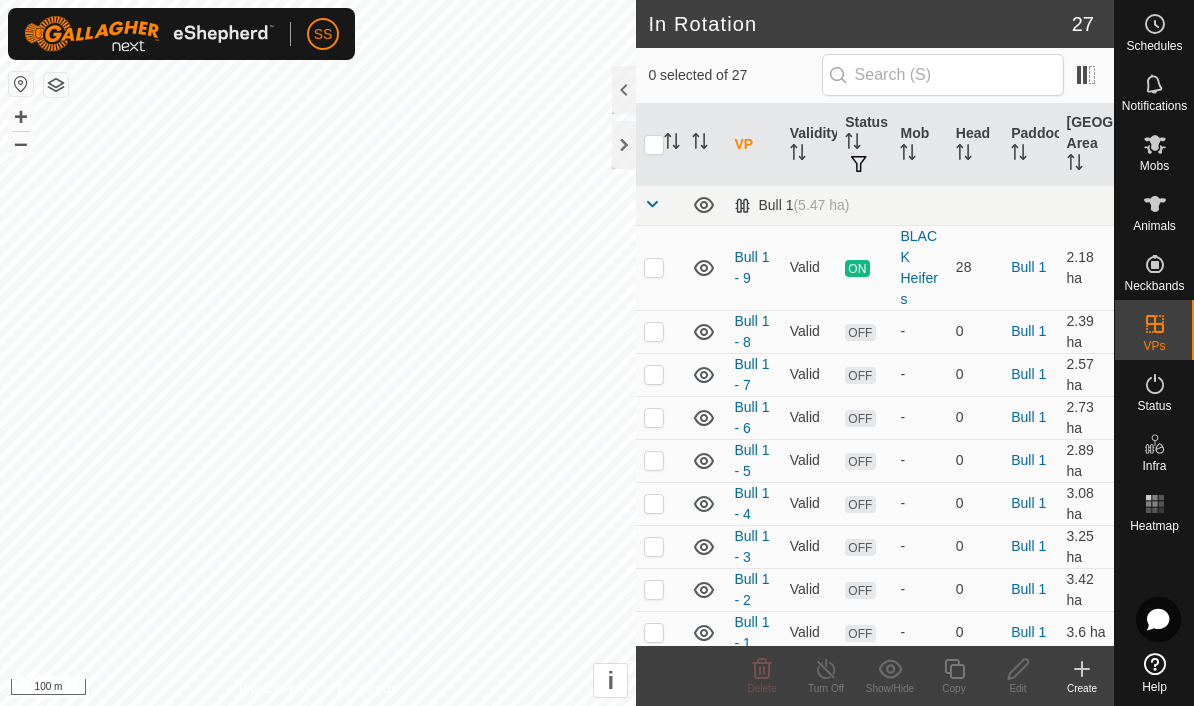 click at bounding box center (660, 331) 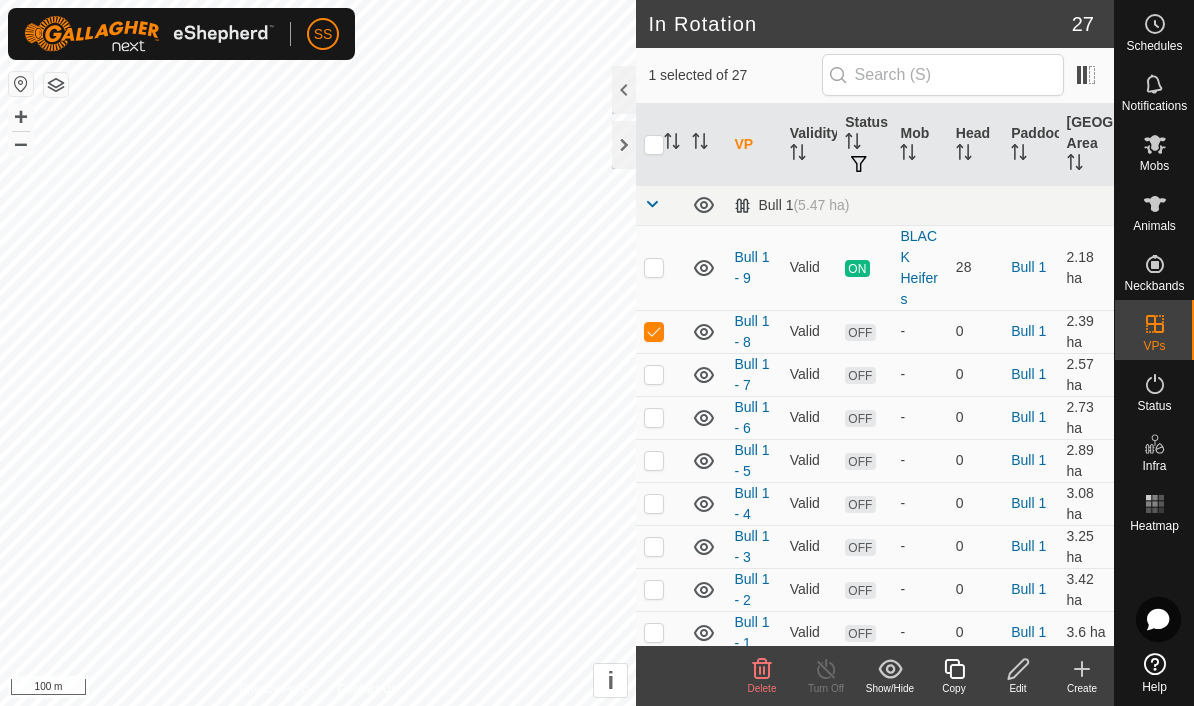click 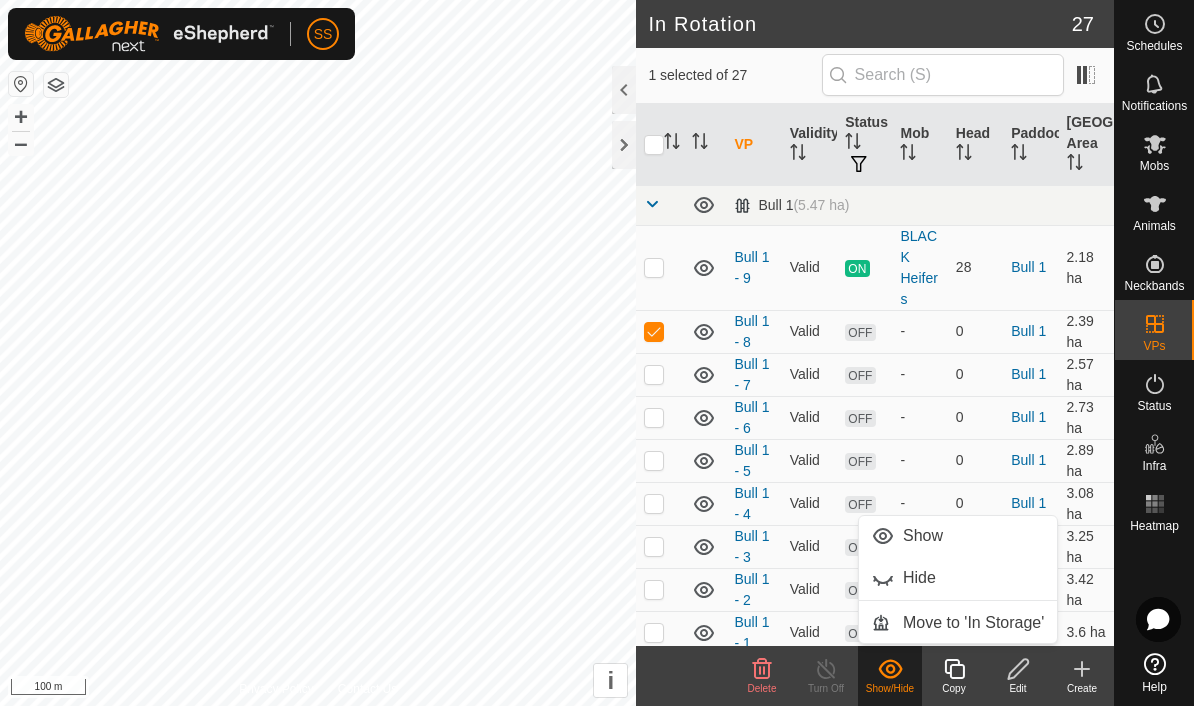 click on "Show/Hide" 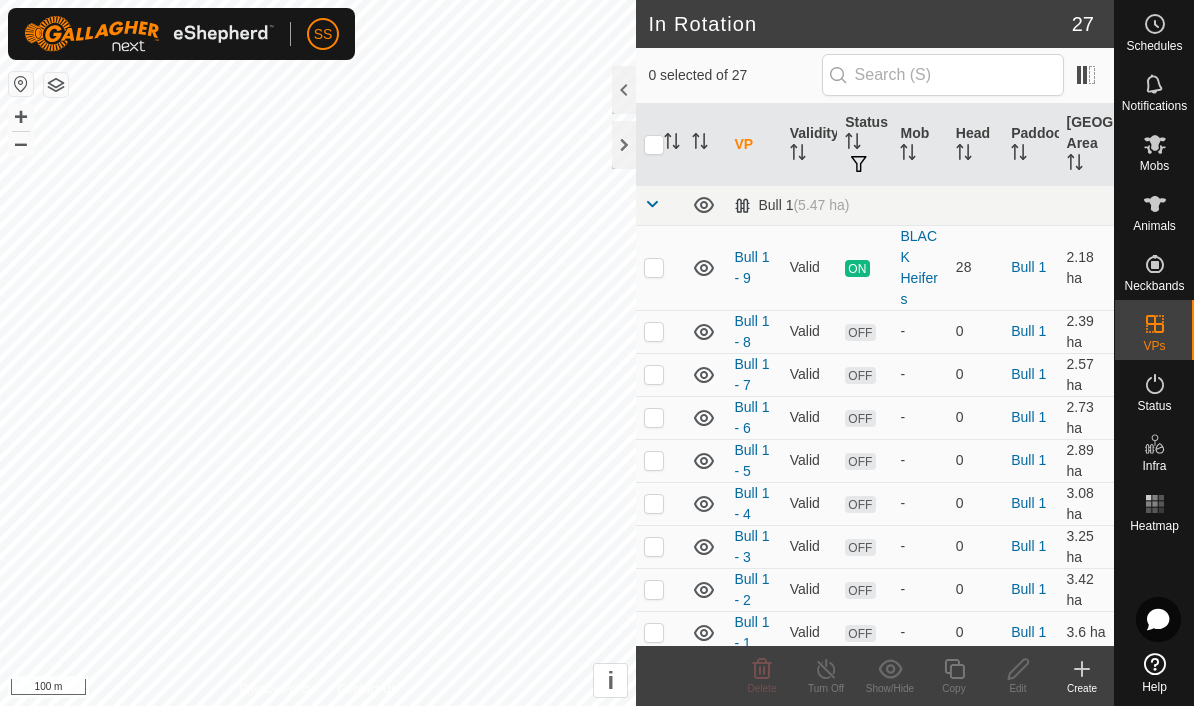 checkbox on "false" 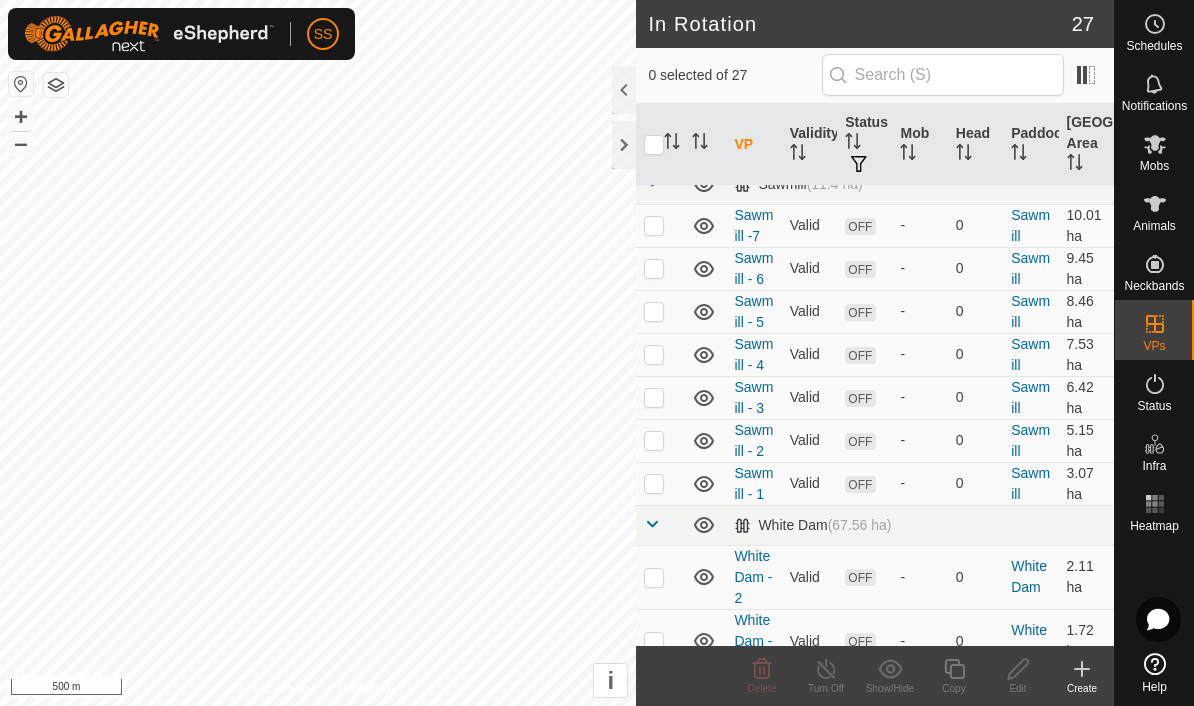 scroll, scrollTop: 593, scrollLeft: 0, axis: vertical 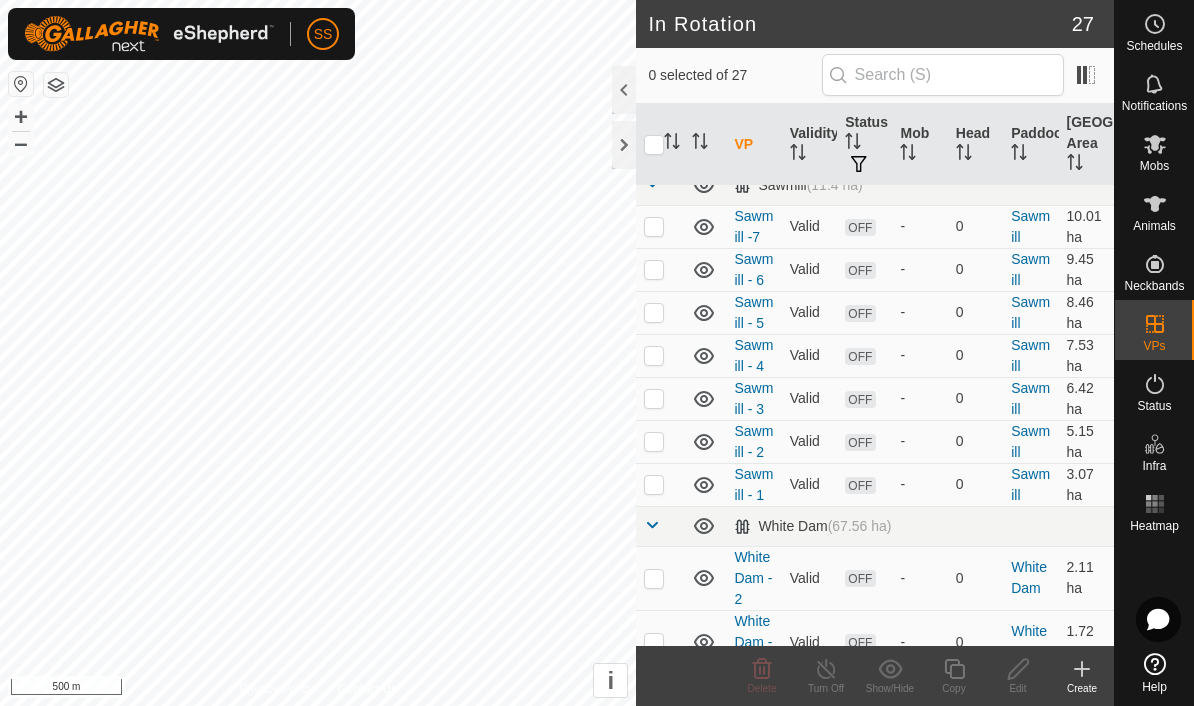 click at bounding box center (654, 226) 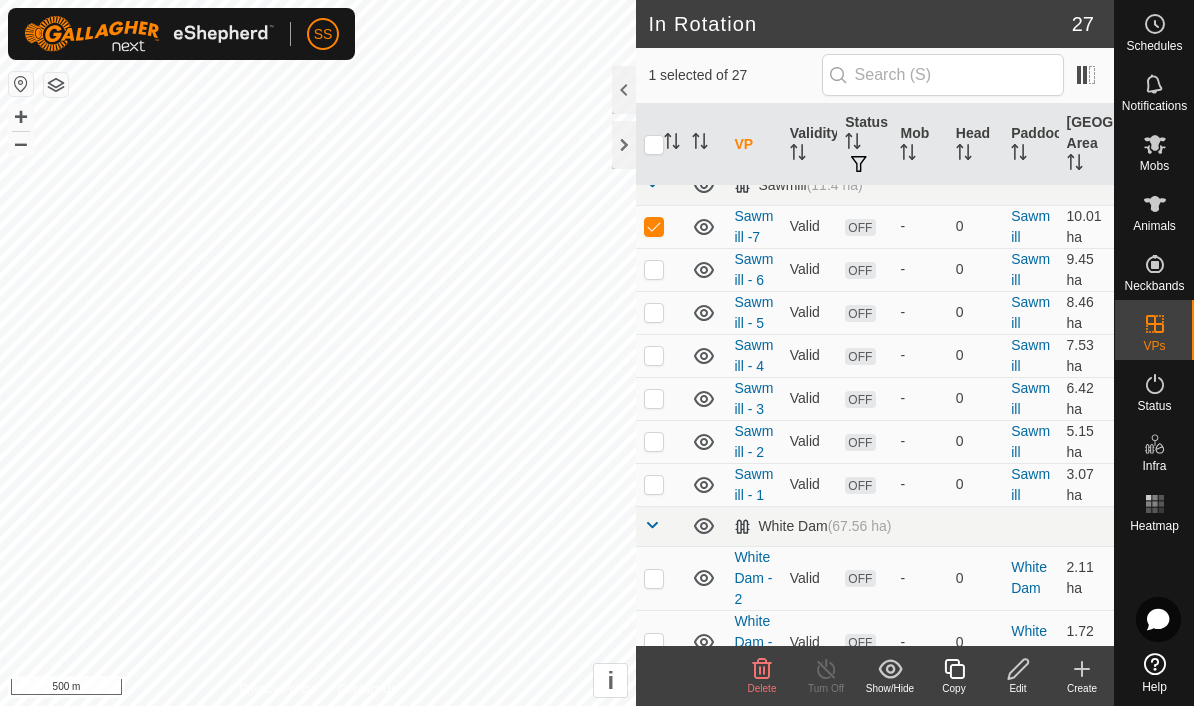click at bounding box center [660, 269] 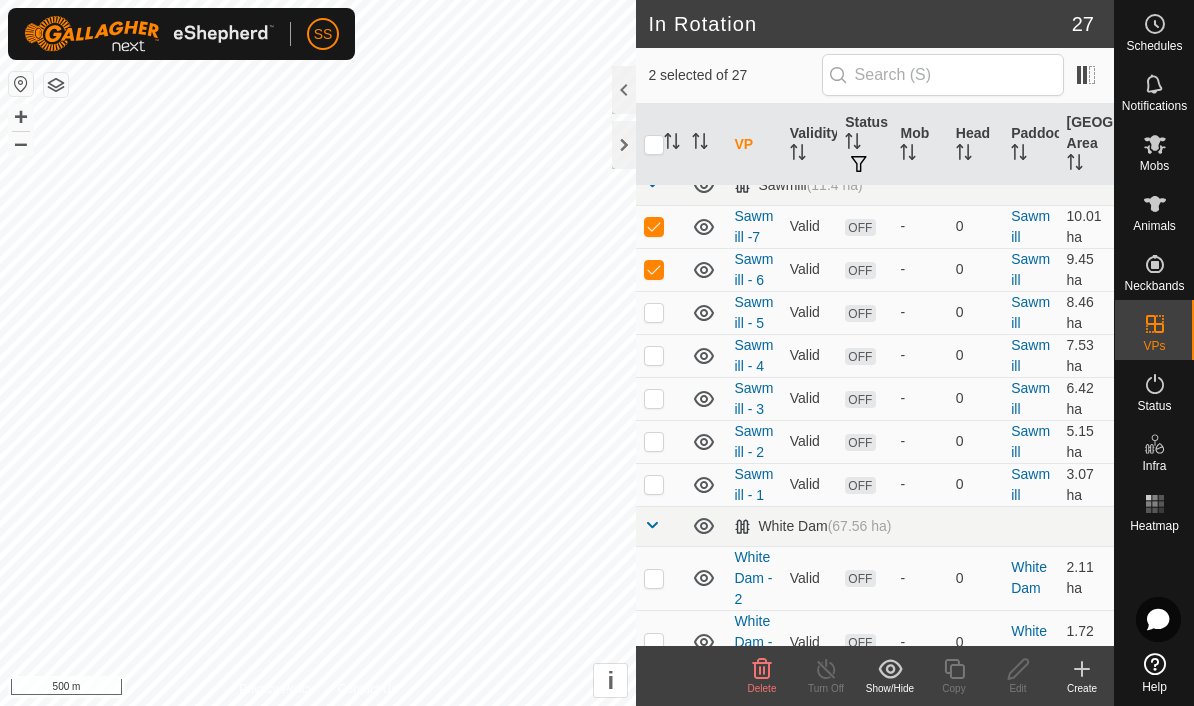 click at bounding box center [654, 312] 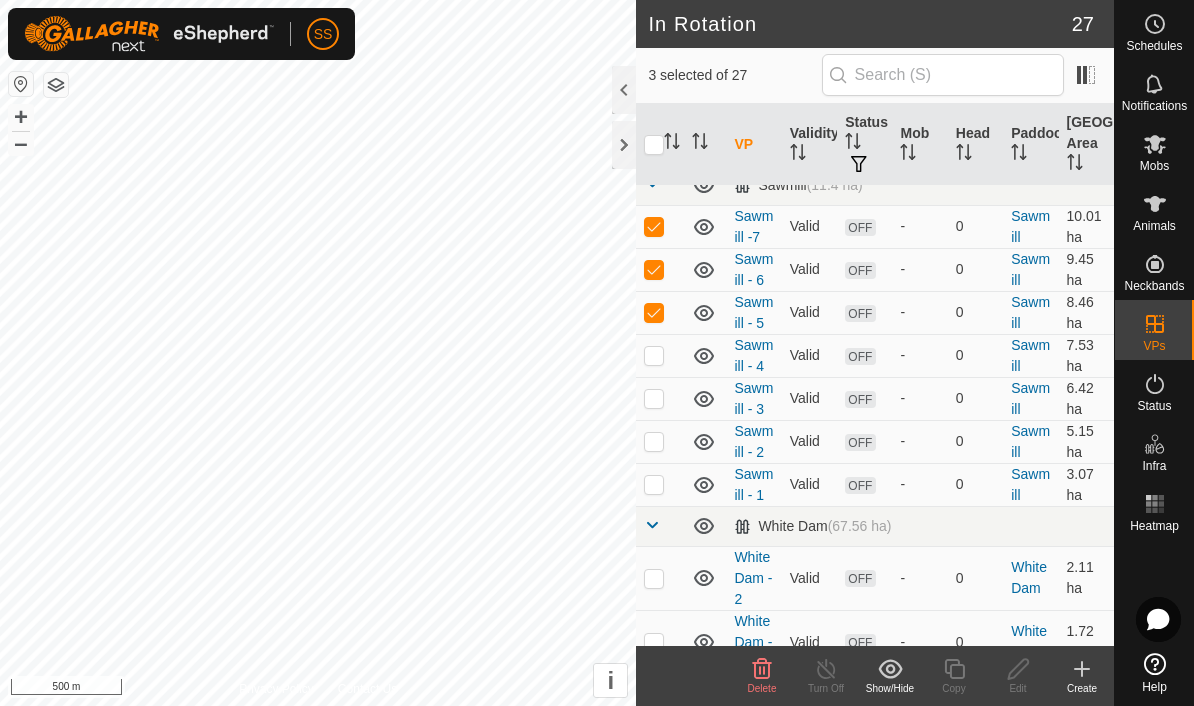click at bounding box center (654, 355) 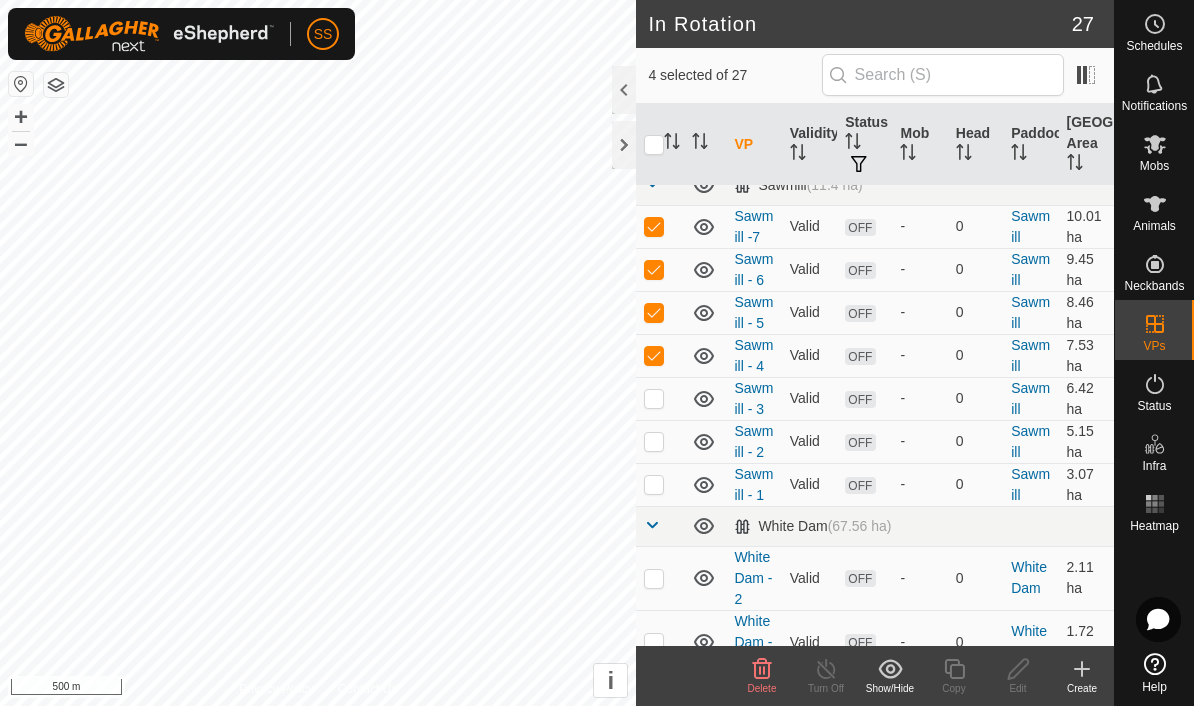click at bounding box center (654, 398) 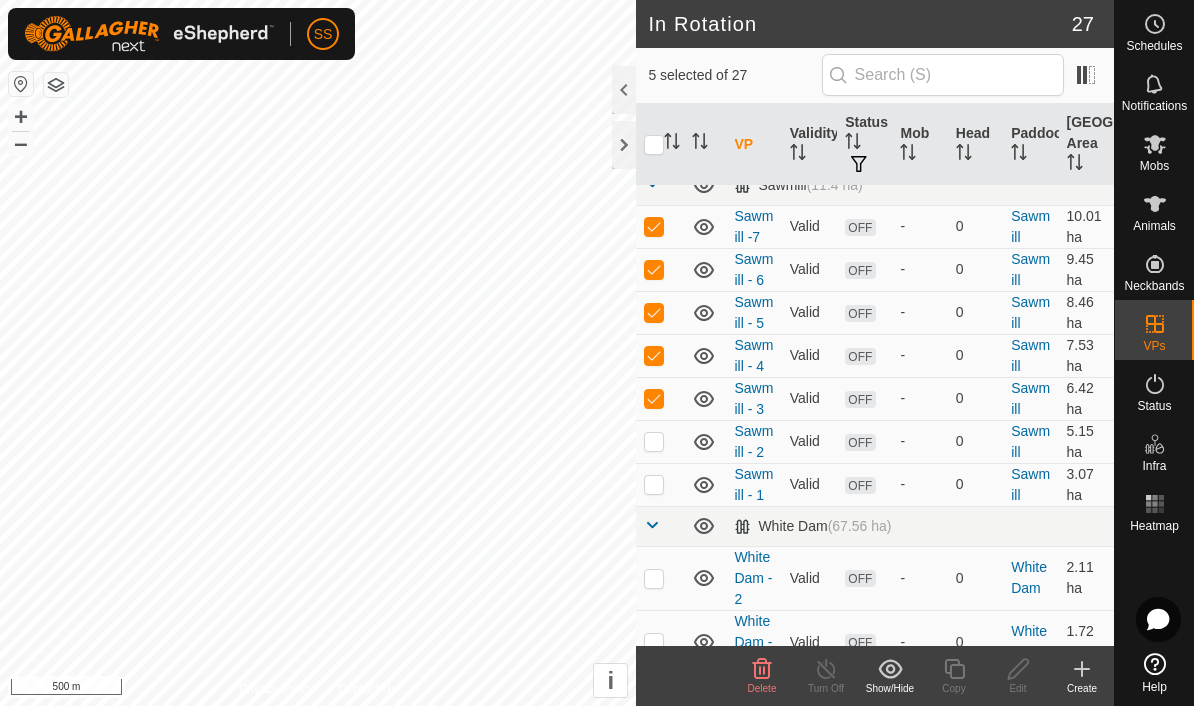 click at bounding box center [654, 441] 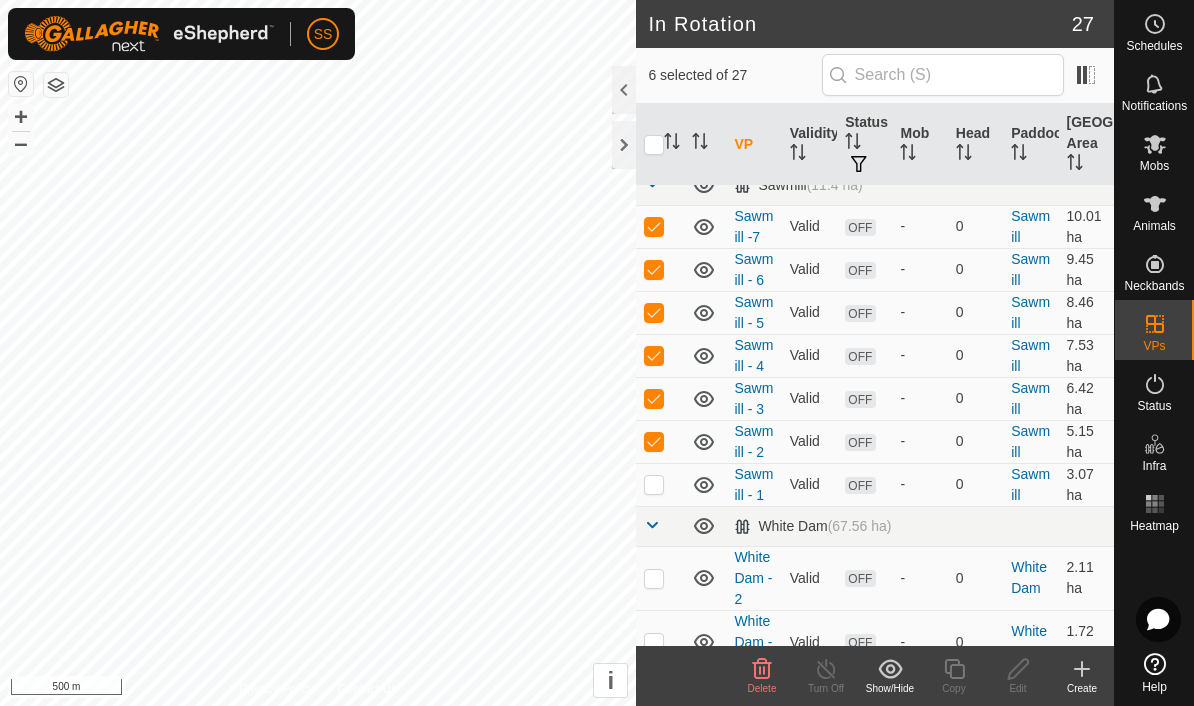 click at bounding box center [654, 484] 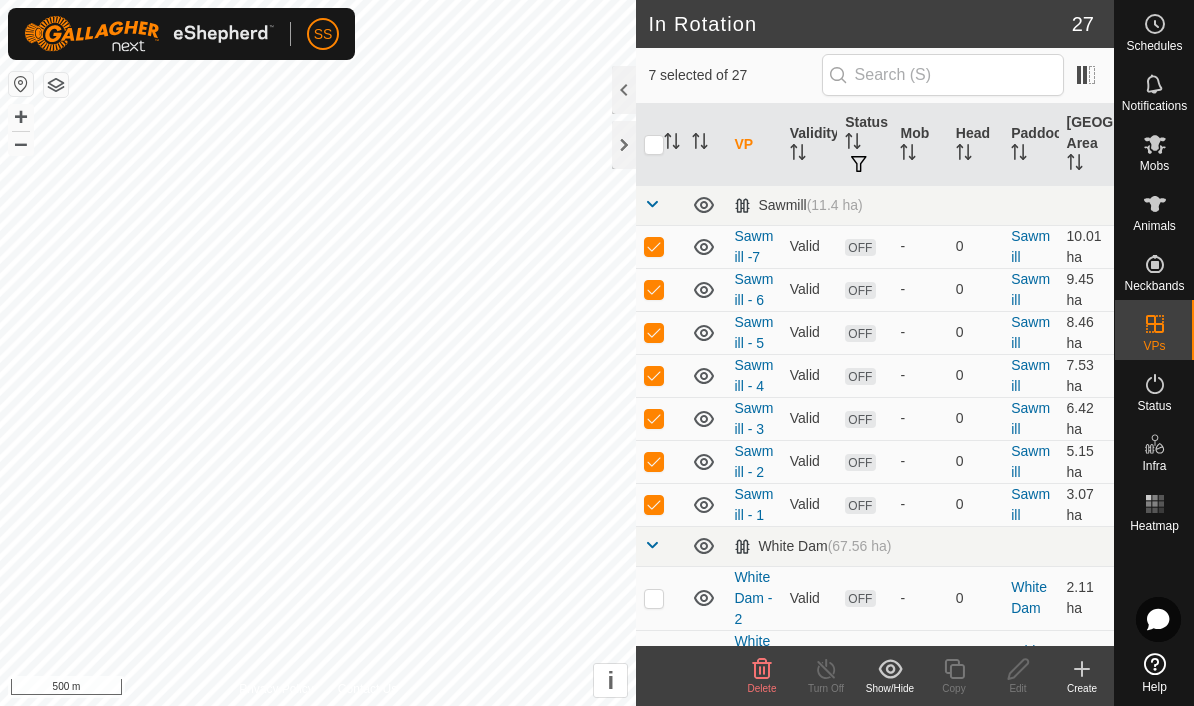 scroll, scrollTop: 582, scrollLeft: 0, axis: vertical 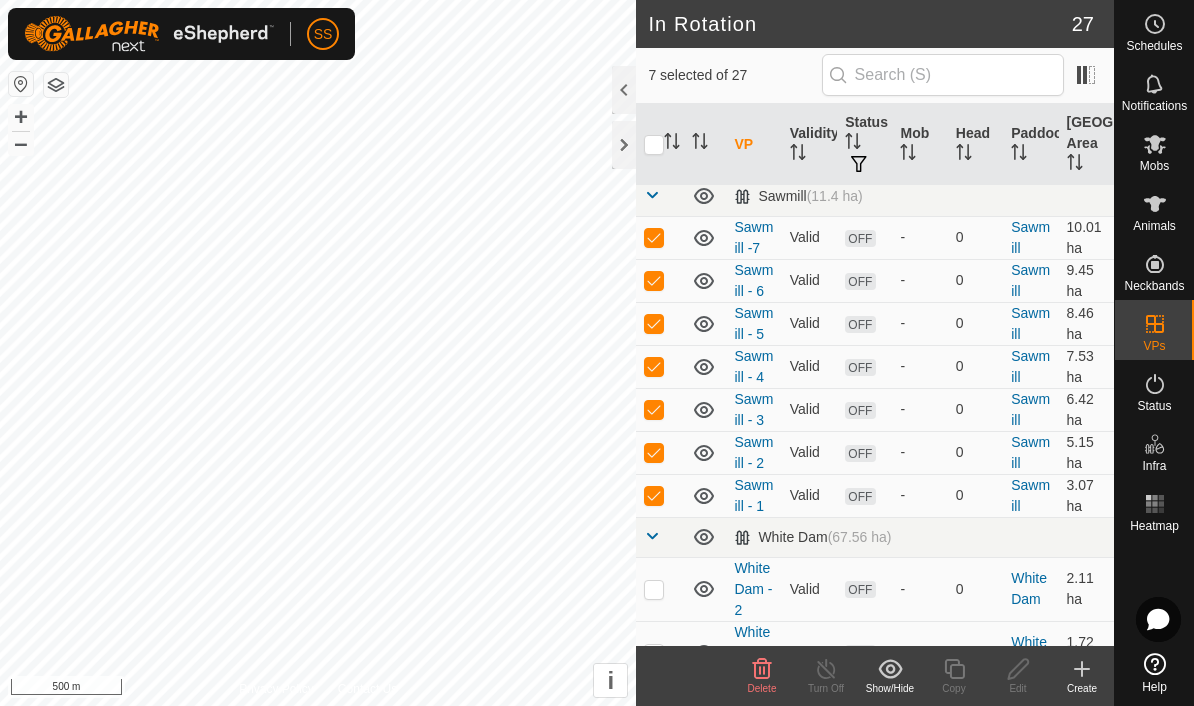 click 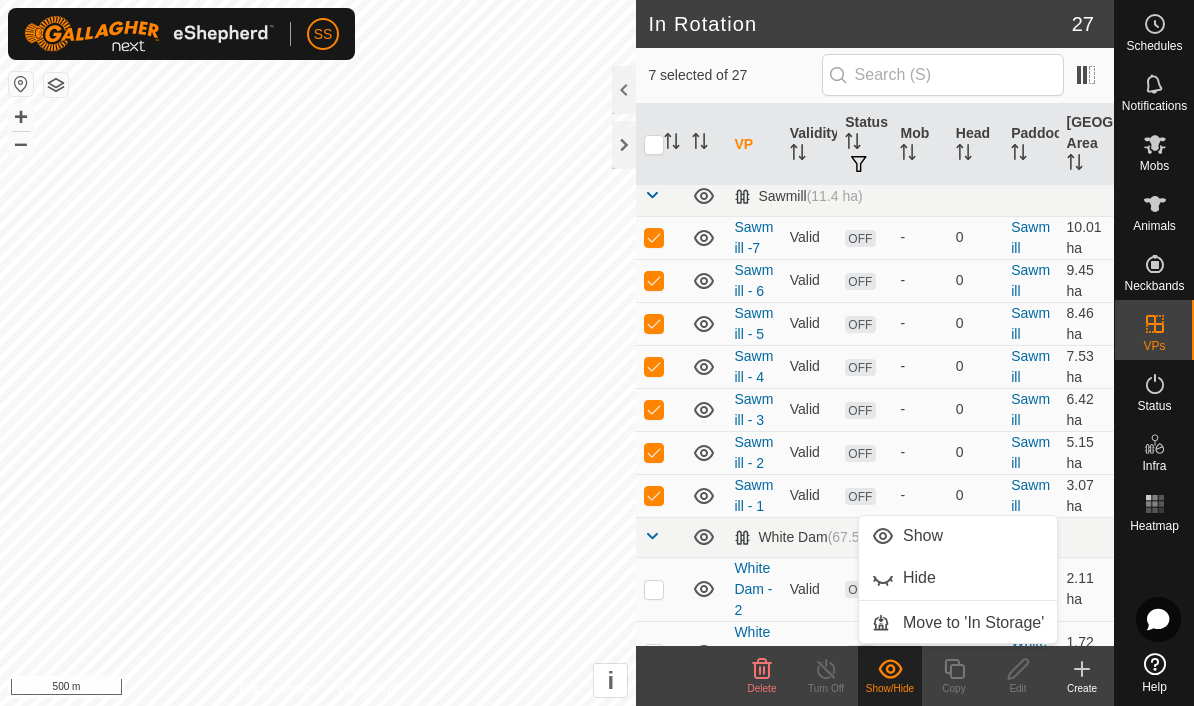click on "Move to 'In Storage'" at bounding box center [973, 623] 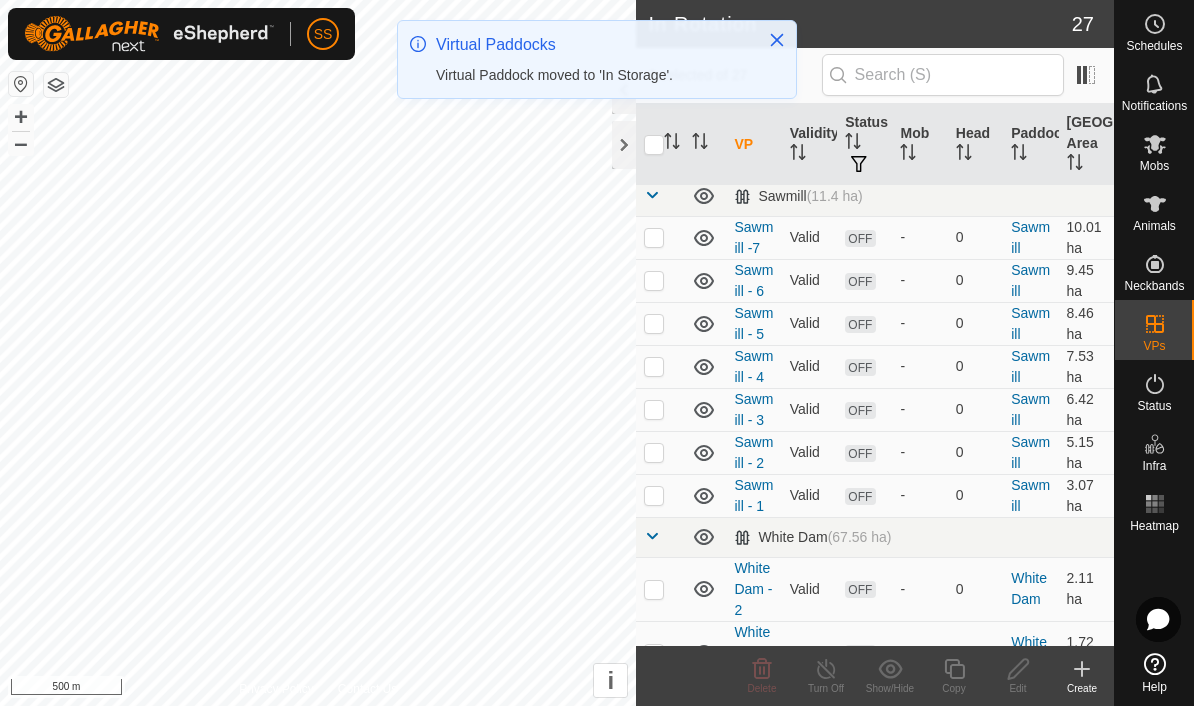 checkbox on "false" 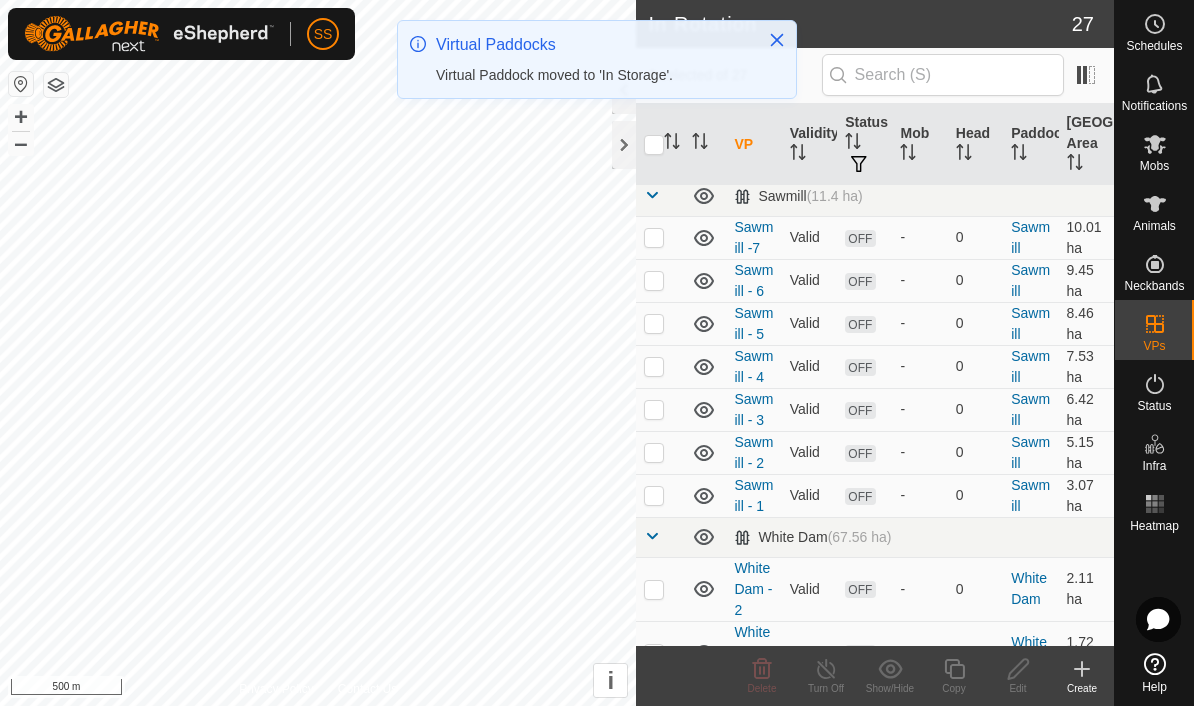 checkbox on "false" 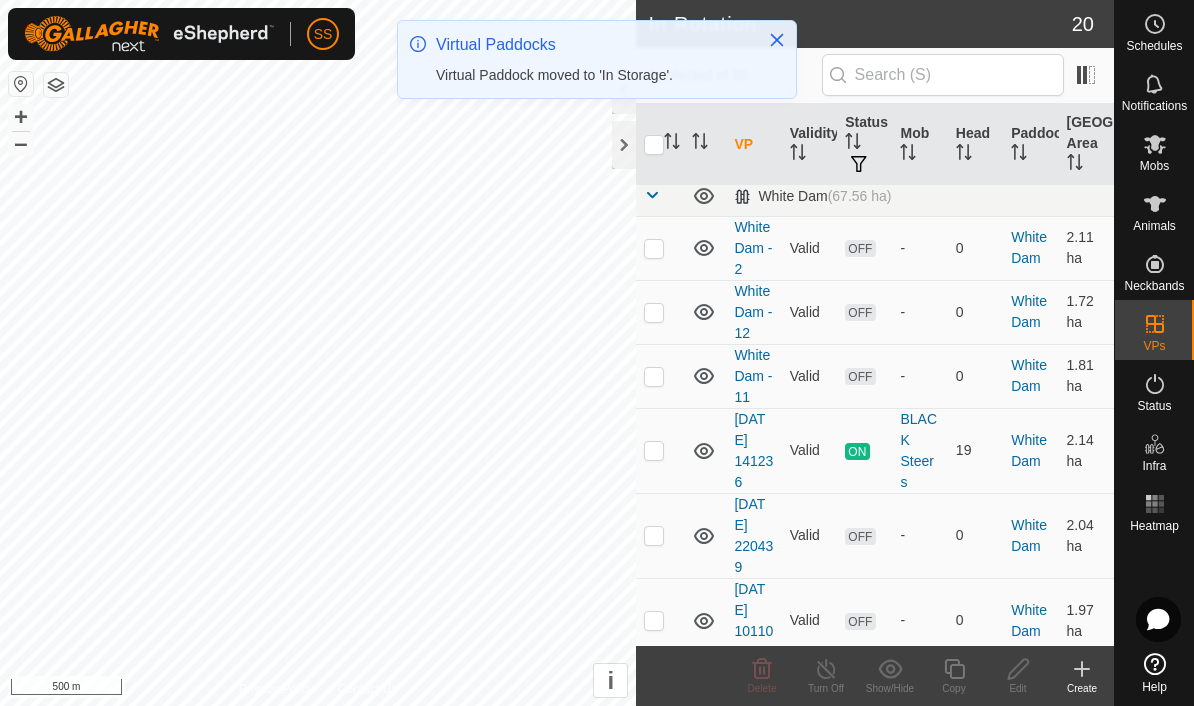 click at bounding box center [1155, 384] 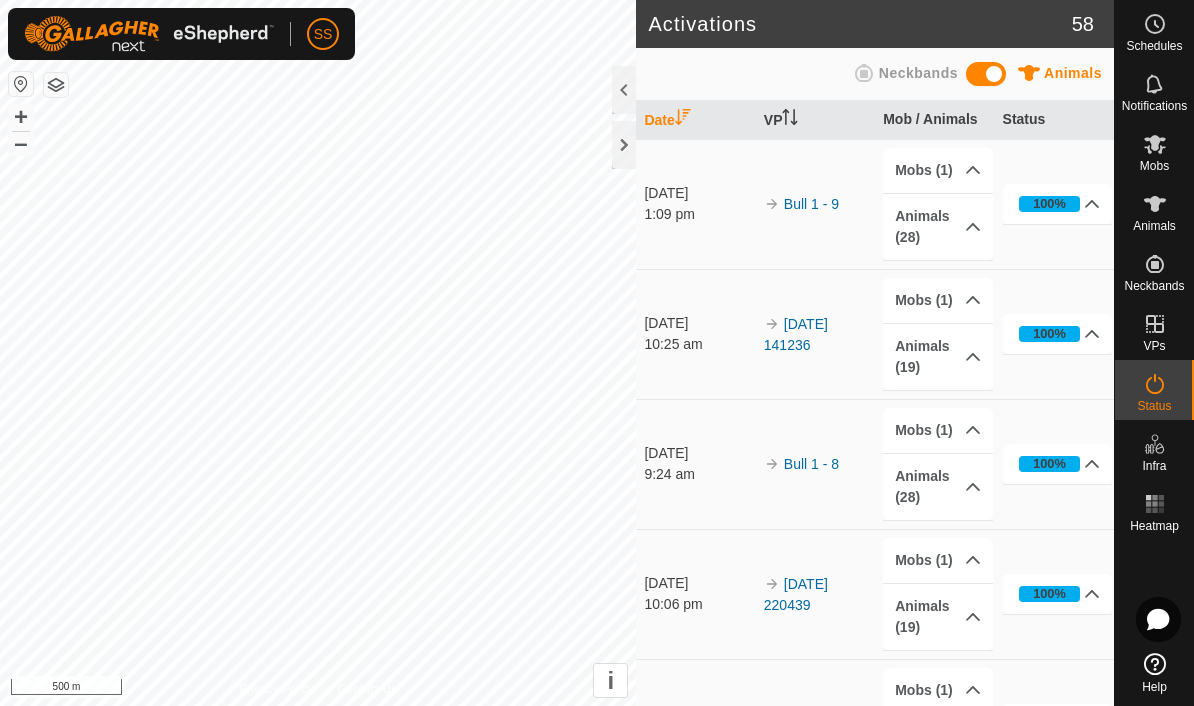 click 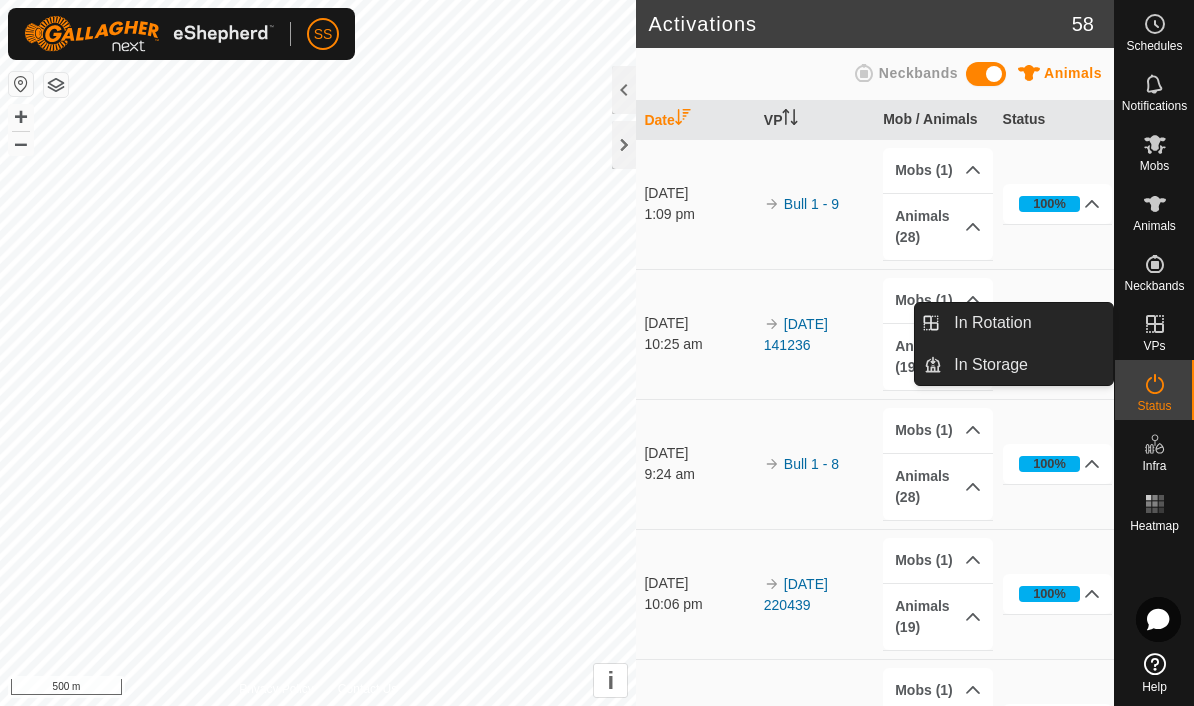 click 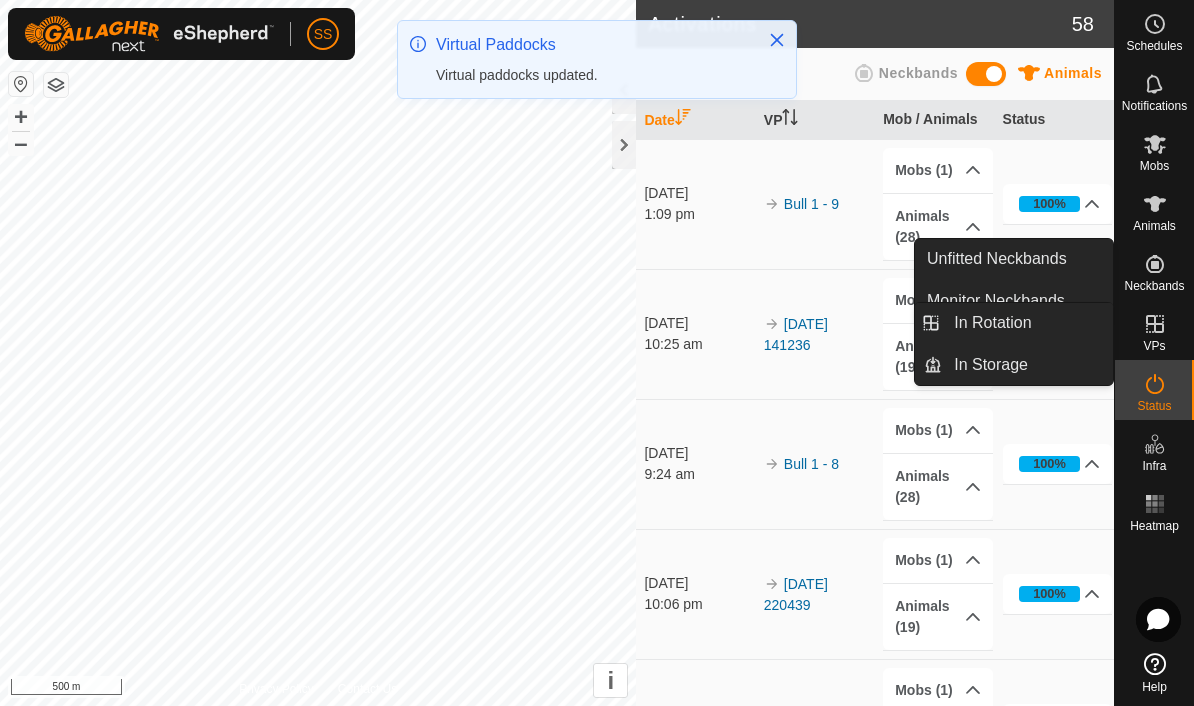 click 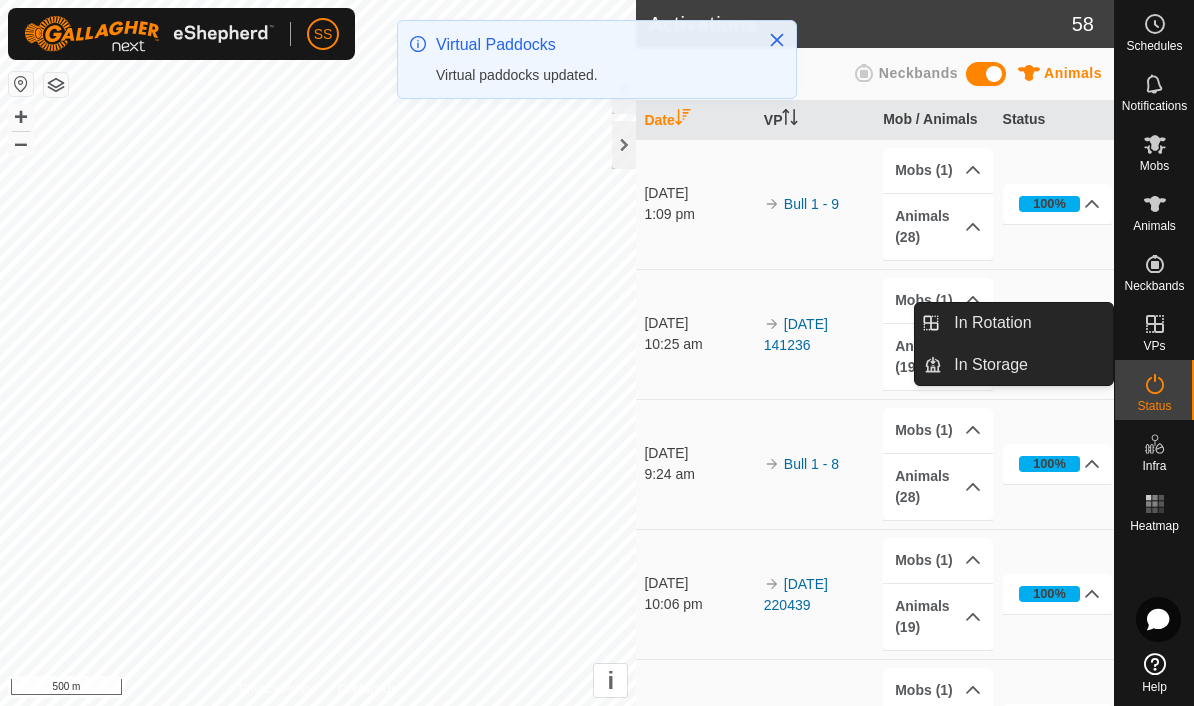 click 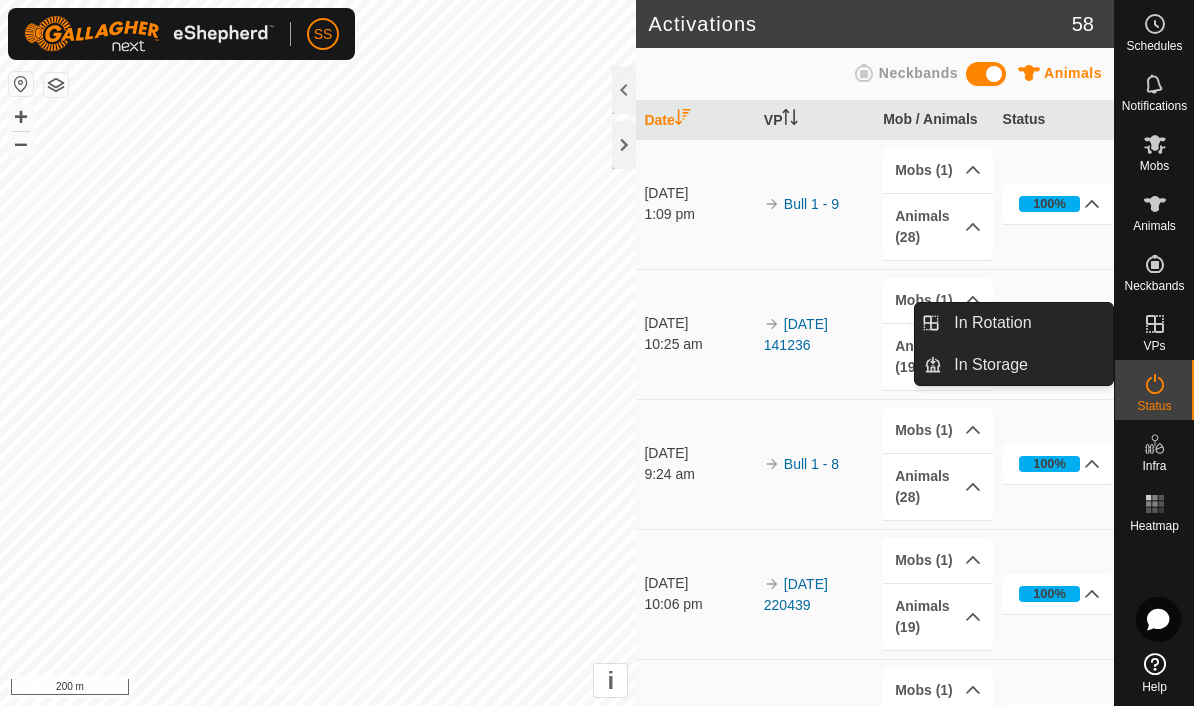 click on "In Storage" at bounding box center (991, 365) 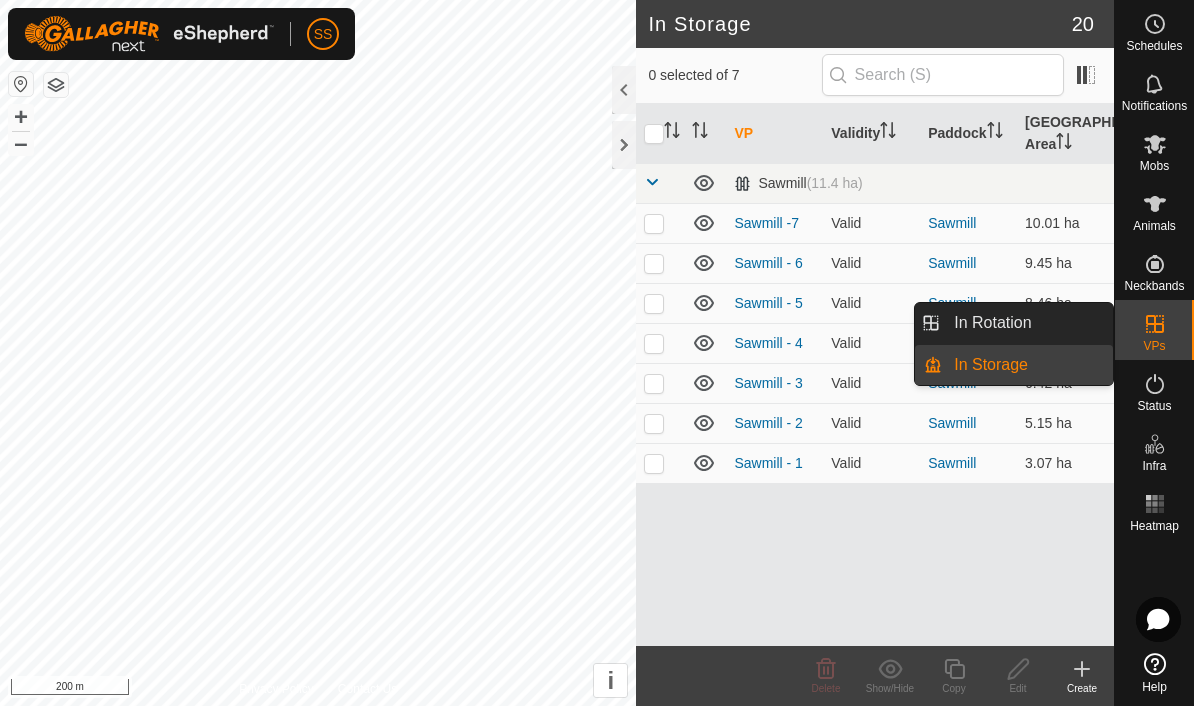 click on "In Rotation" at bounding box center (1027, 323) 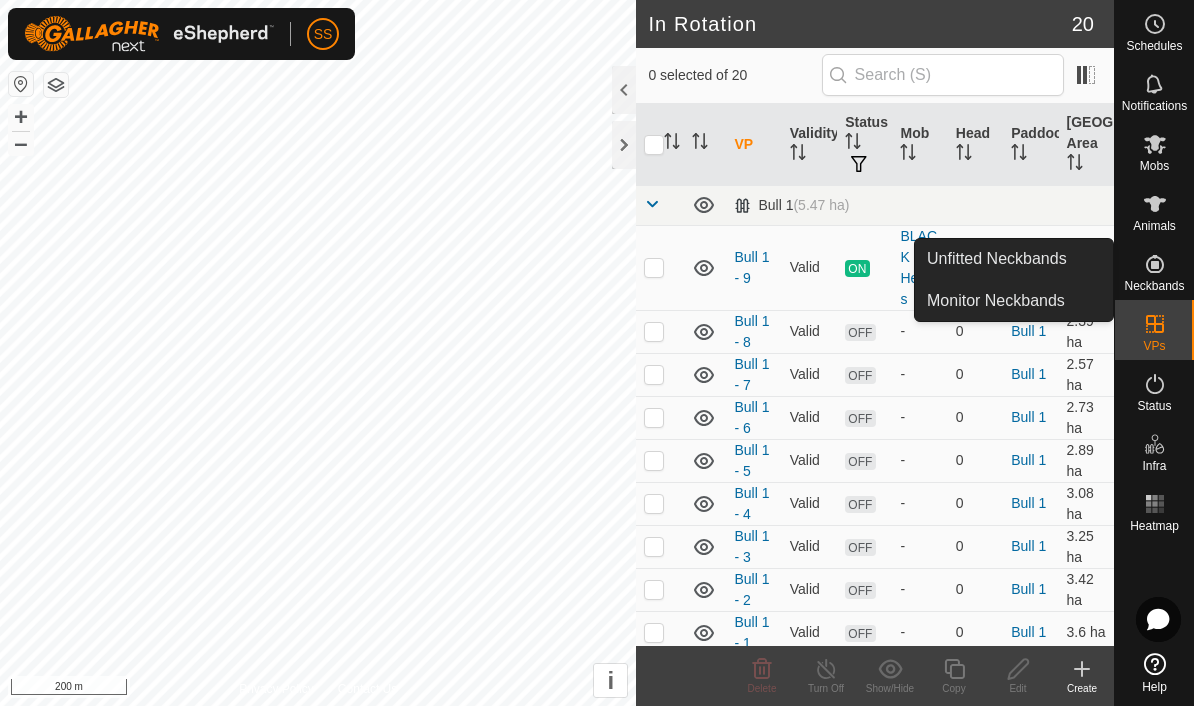 click at bounding box center [1155, 264] 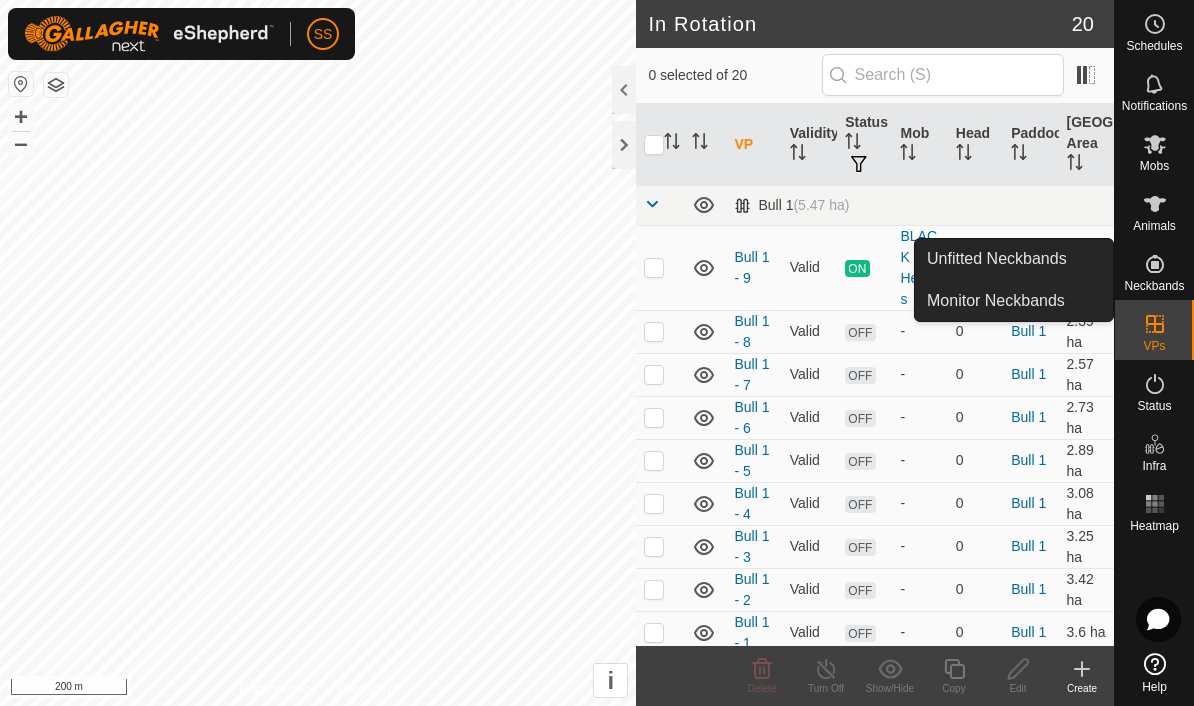 click 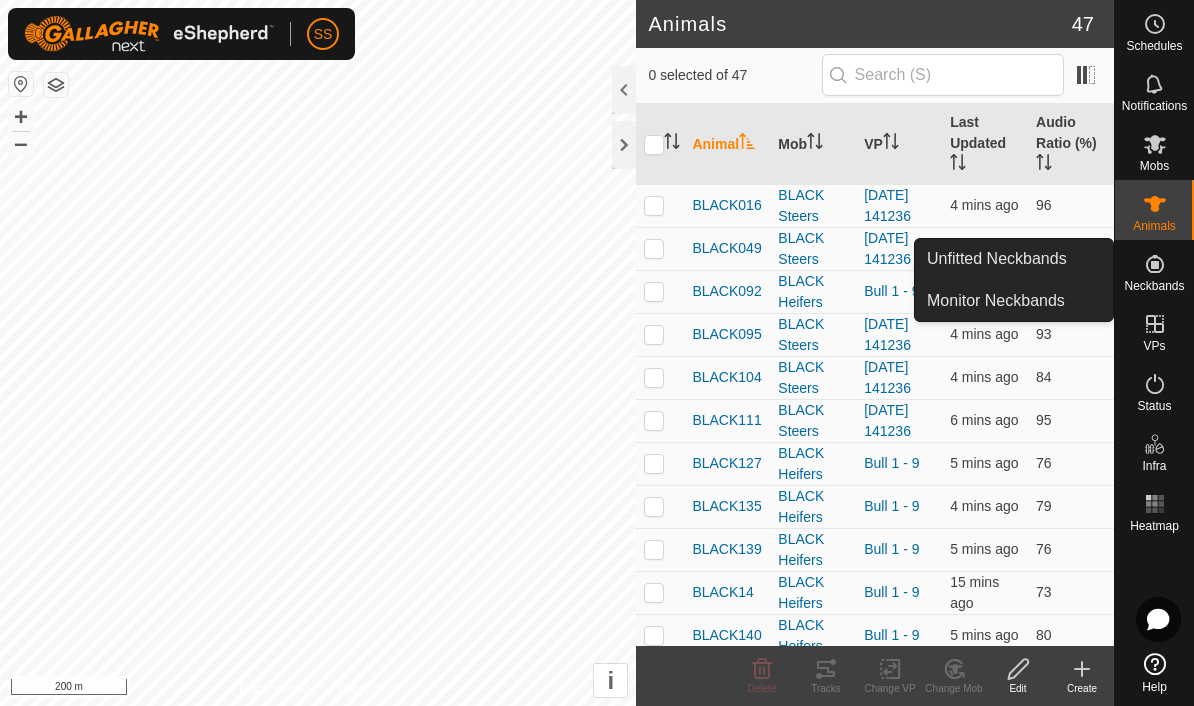 click on "Unfitted Neckbands" at bounding box center [997, 259] 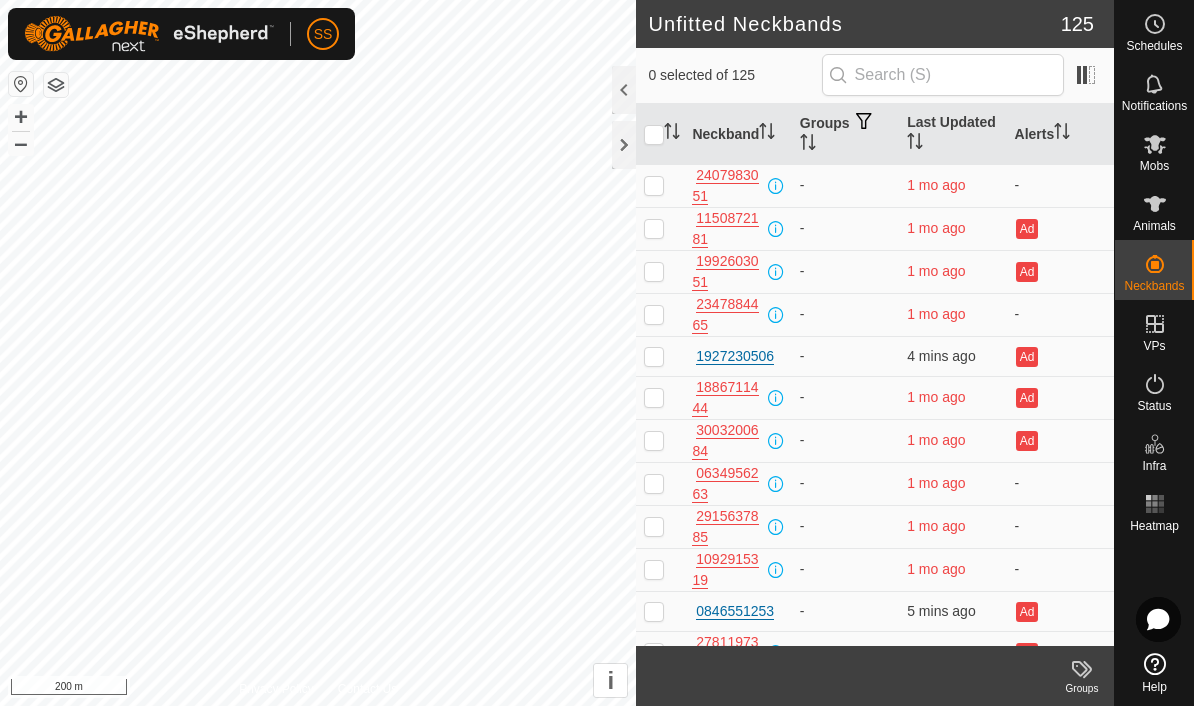 scroll, scrollTop: 0, scrollLeft: 0, axis: both 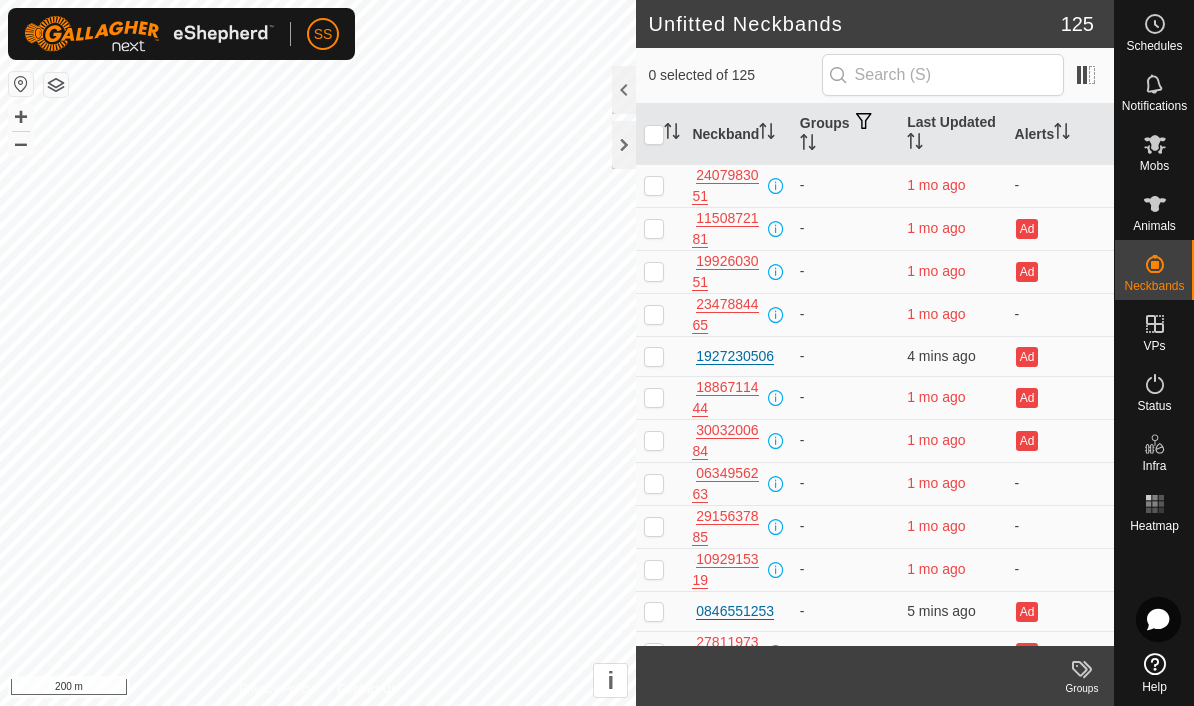 click on "Ad" at bounding box center (1027, 357) 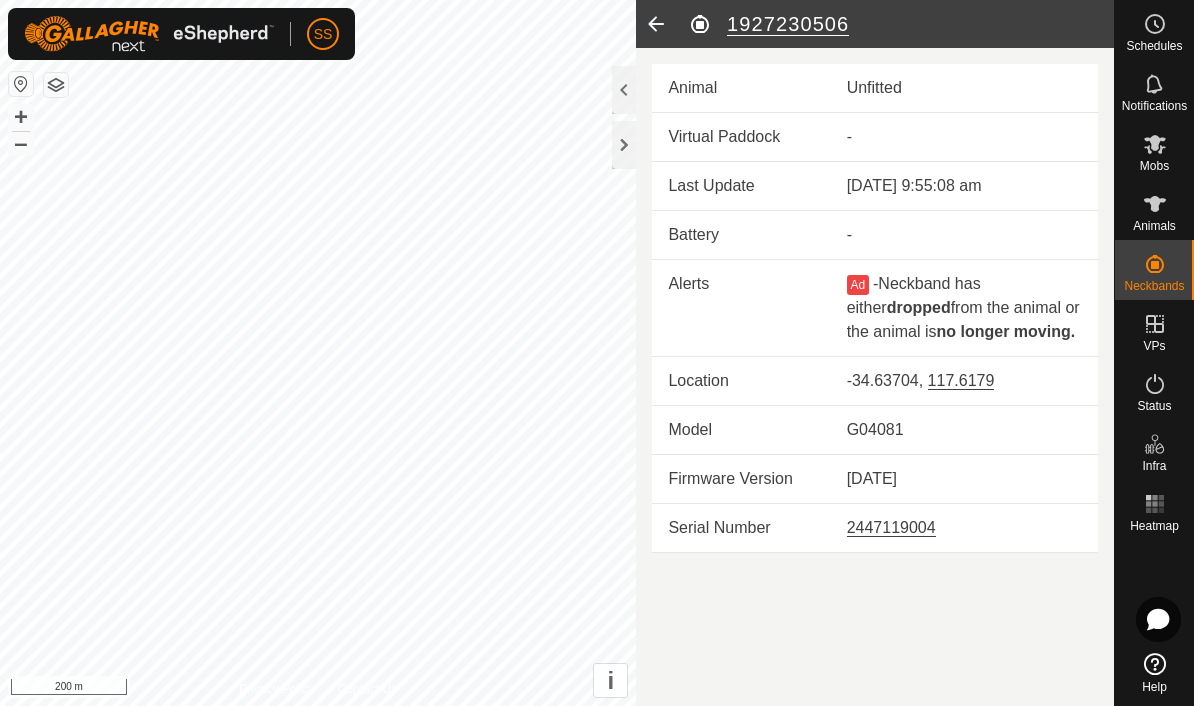 click 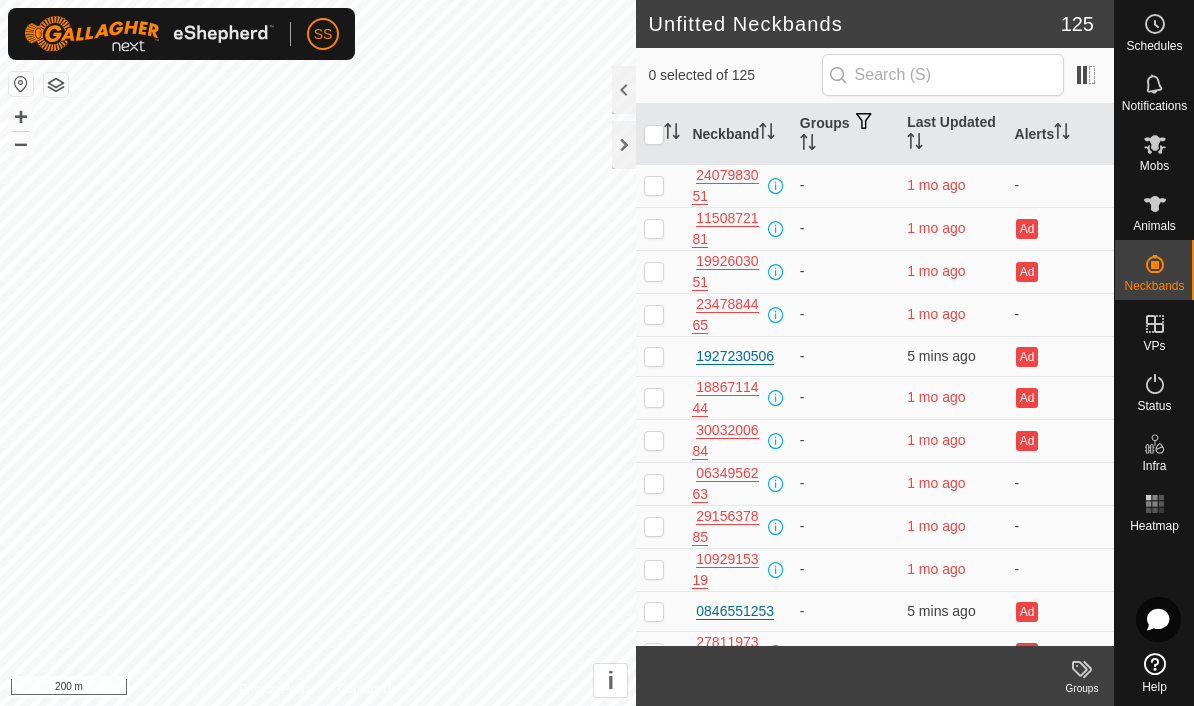 click on "Last Updated" at bounding box center [952, 134] 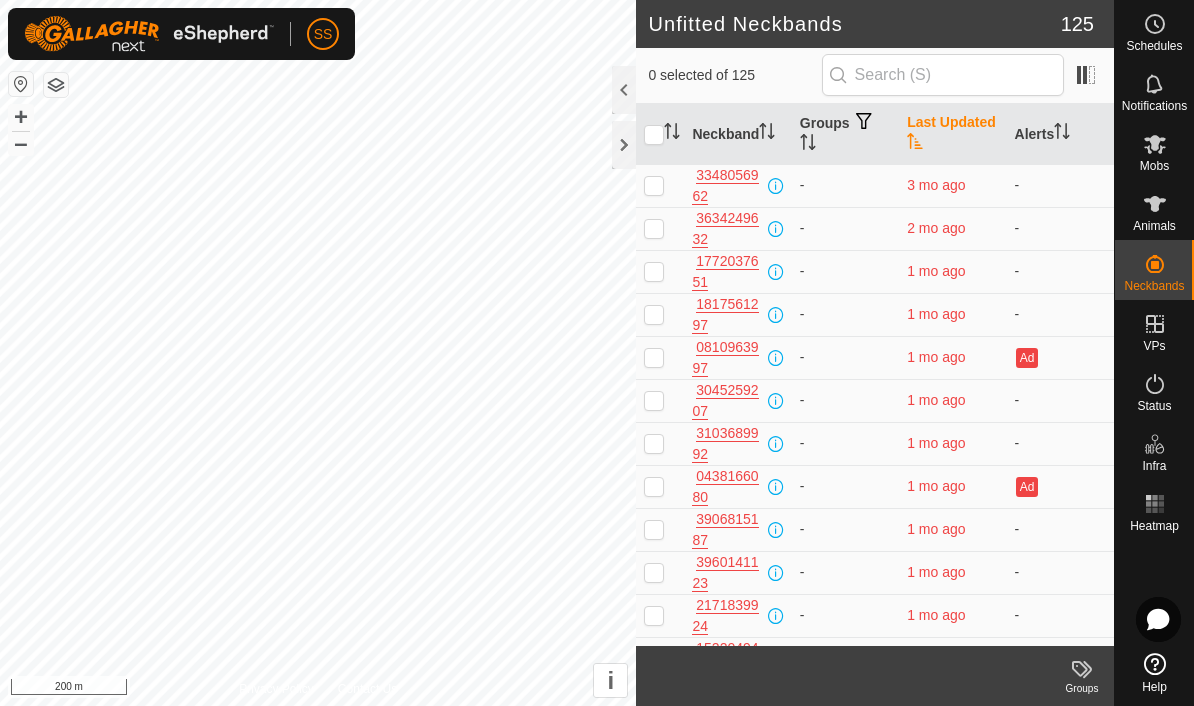 click on "Last Updated" at bounding box center [952, 134] 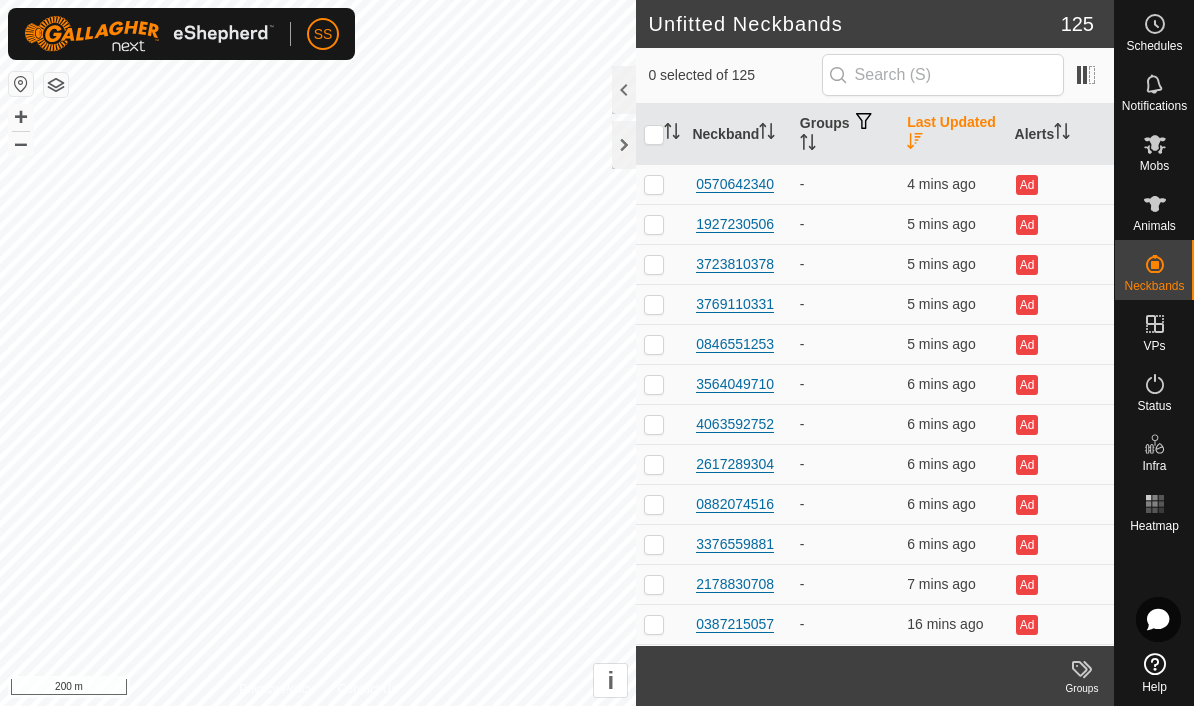 scroll, scrollTop: 0, scrollLeft: 0, axis: both 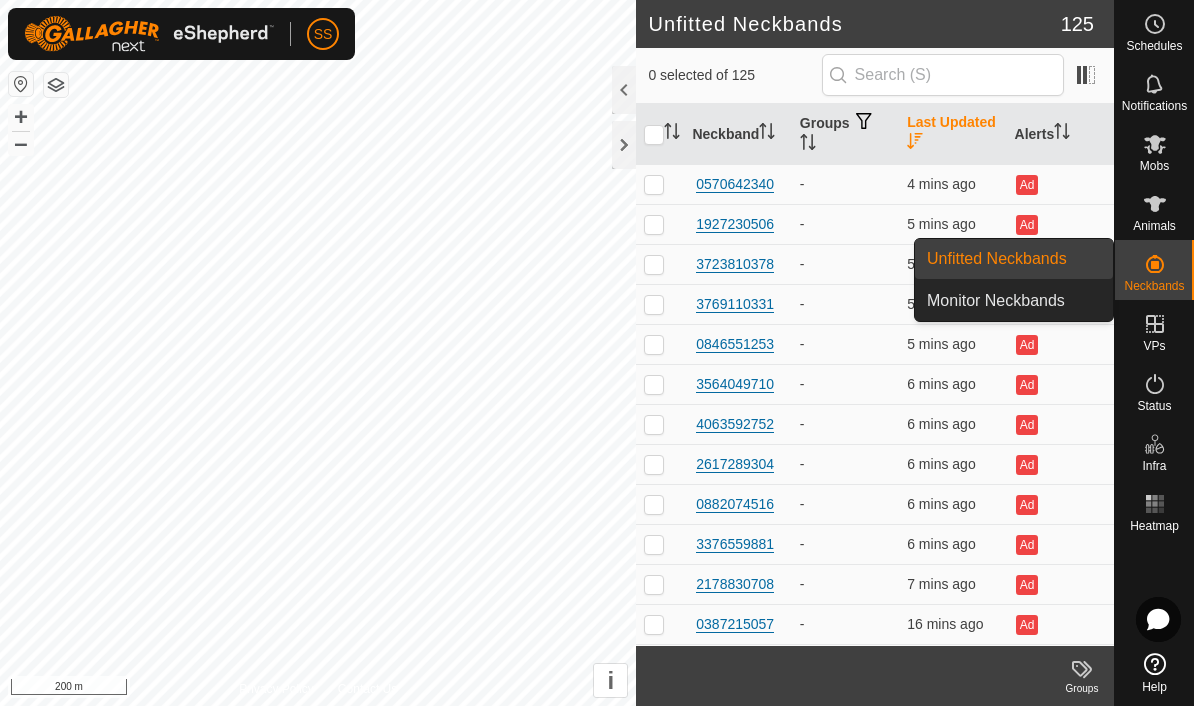 click on "Neckbands" at bounding box center [1154, 270] 